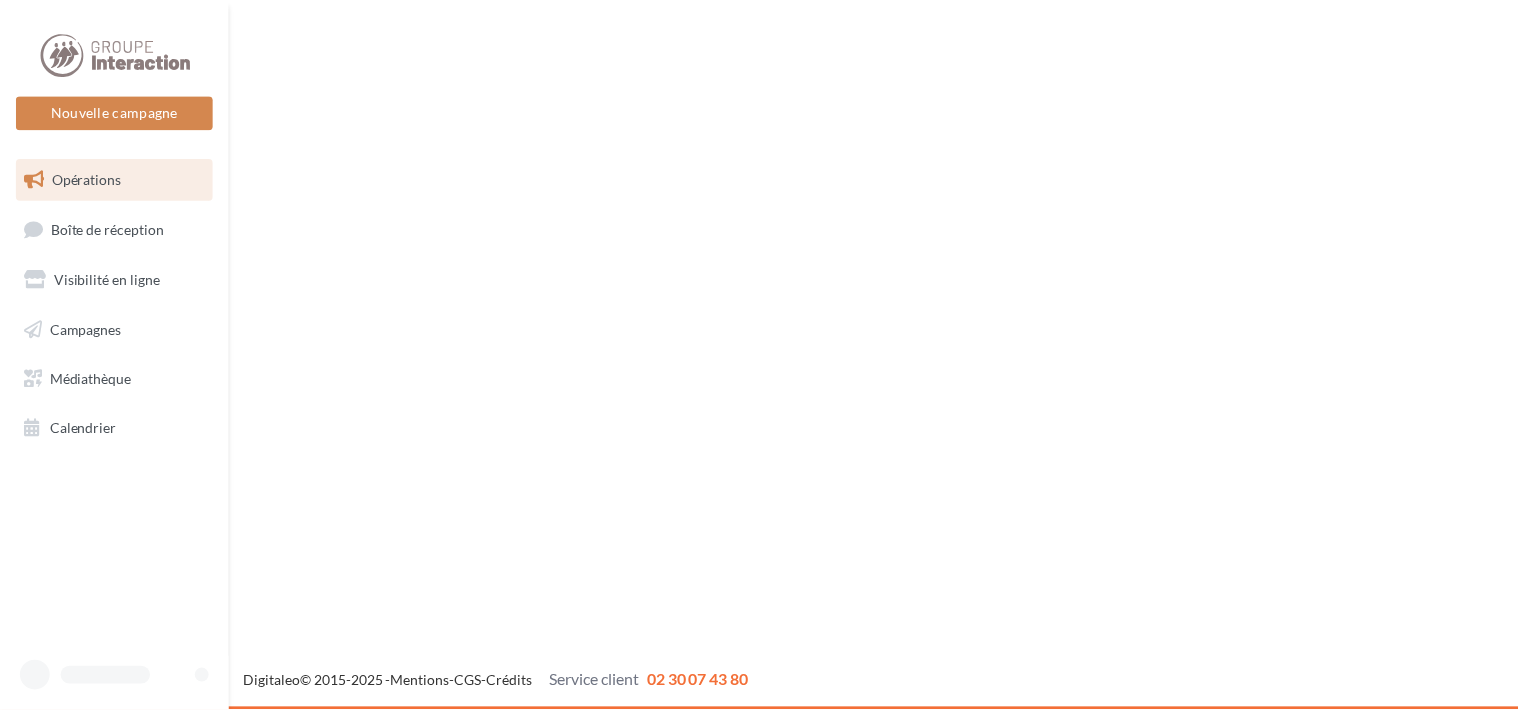 scroll, scrollTop: 0, scrollLeft: 0, axis: both 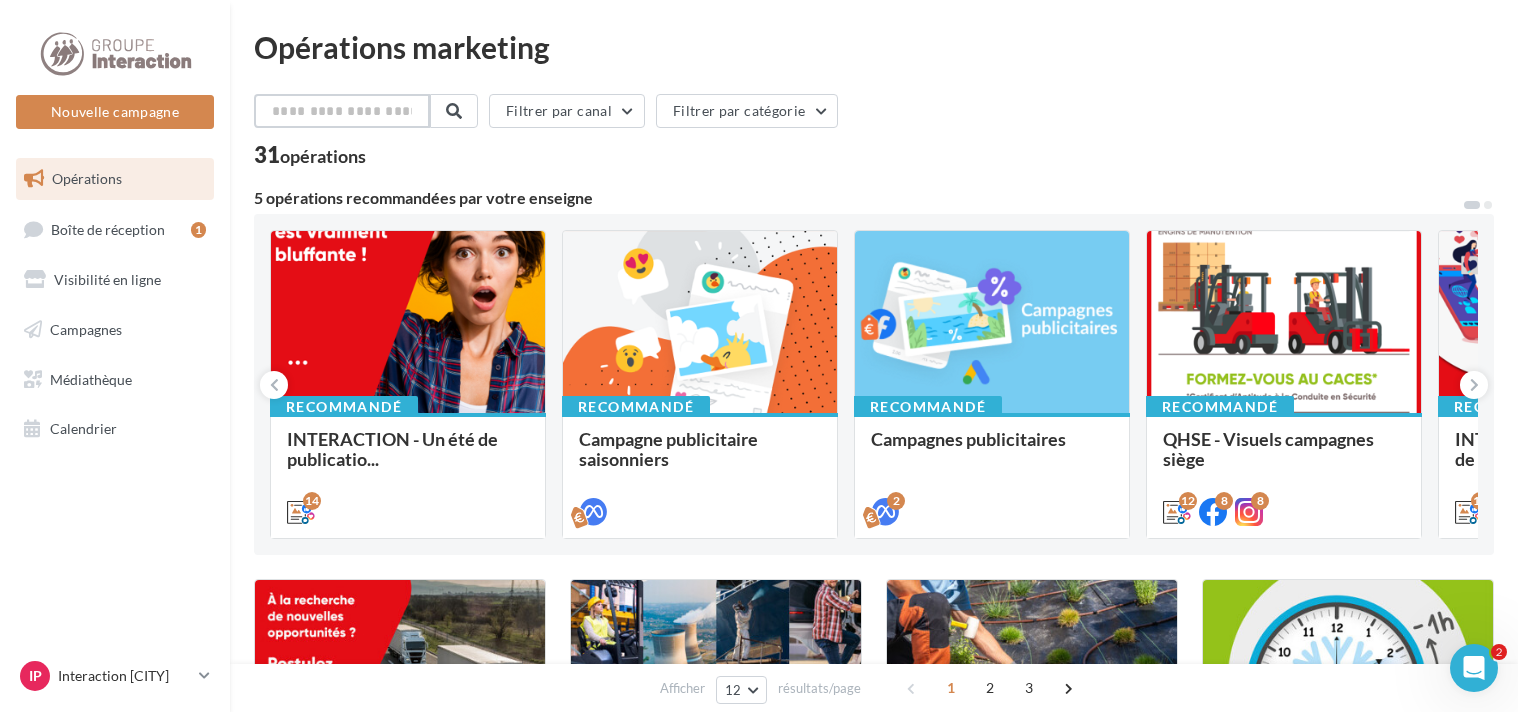 click at bounding box center (342, 111) 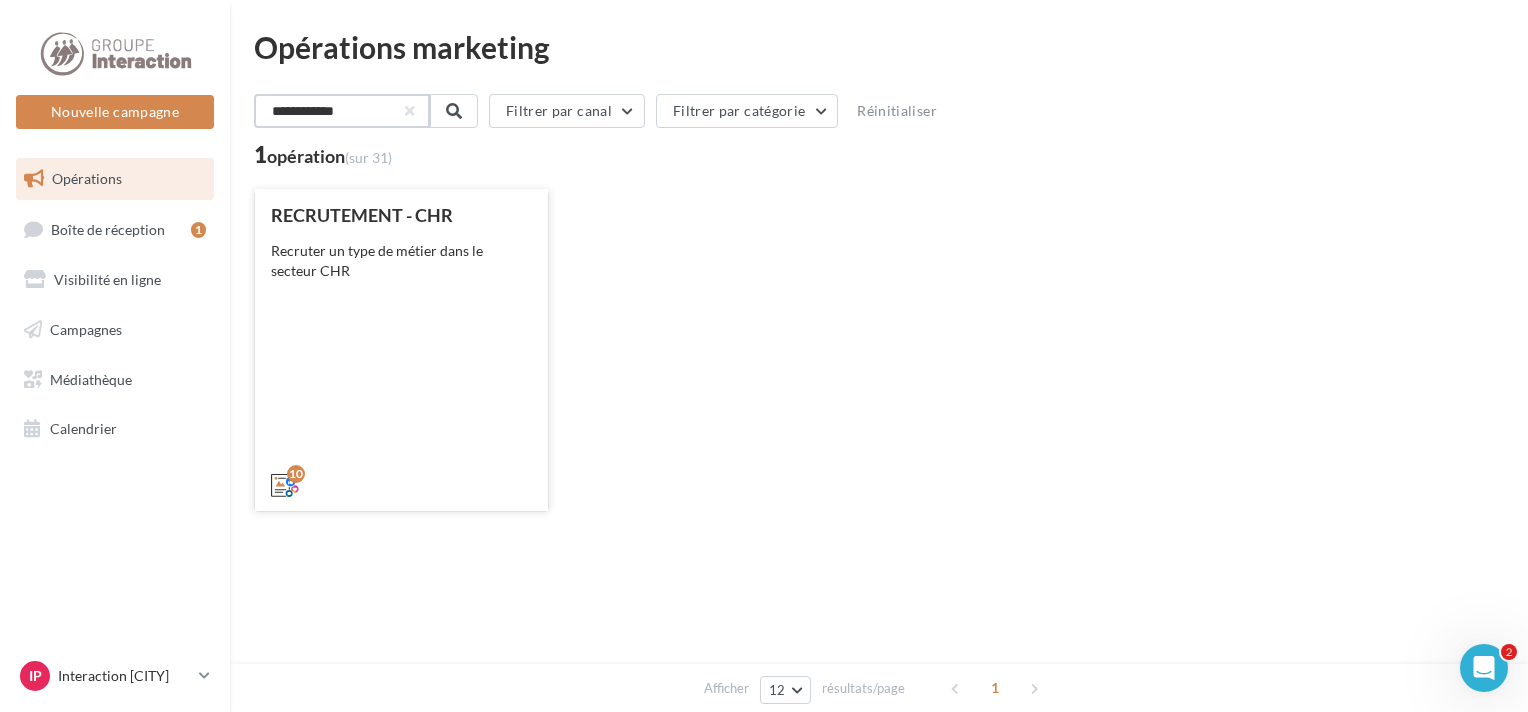 type on "**********" 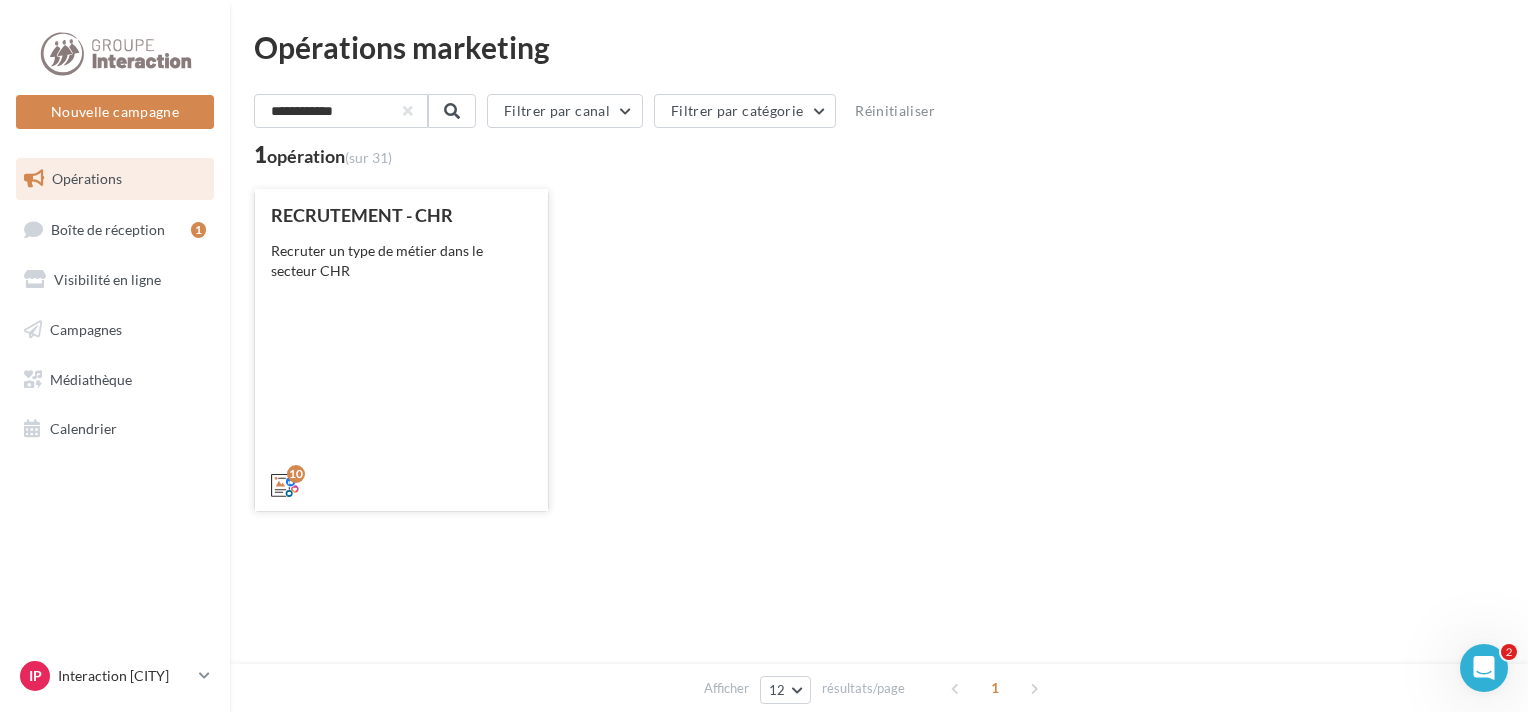 click on "RECRUTEMENT - CHR        Recruter un type de métier dans le secteur CHR" at bounding box center (401, 349) 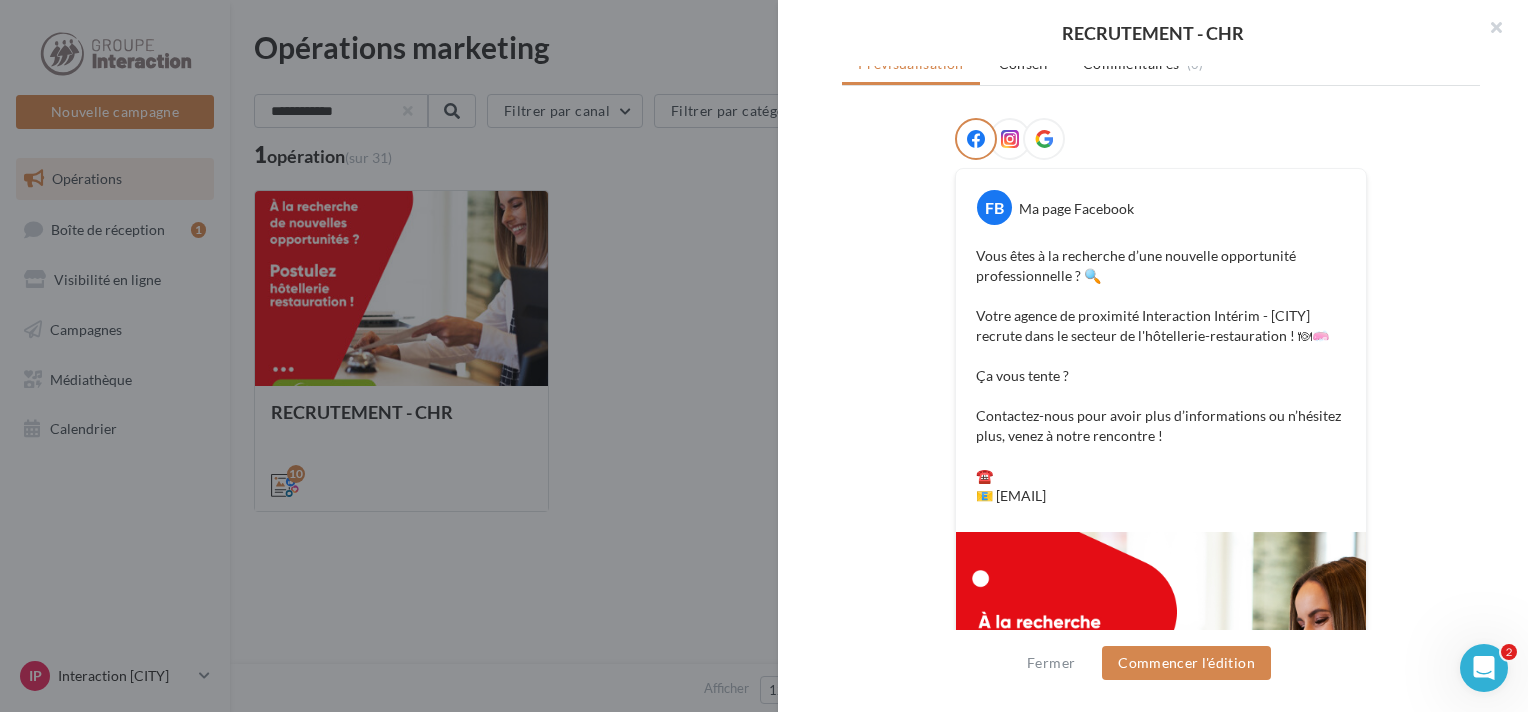 scroll, scrollTop: 400, scrollLeft: 0, axis: vertical 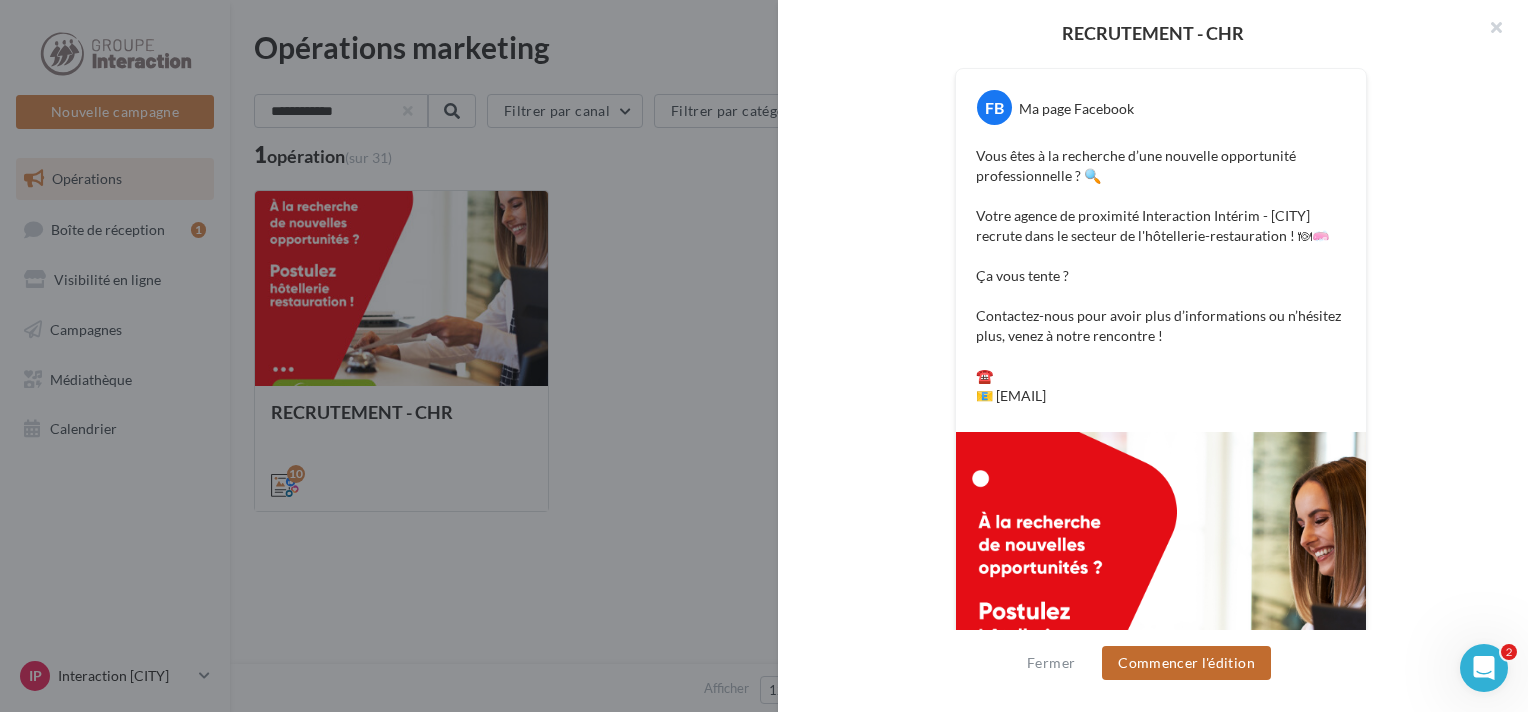 click on "Commencer l'édition" at bounding box center [1186, 663] 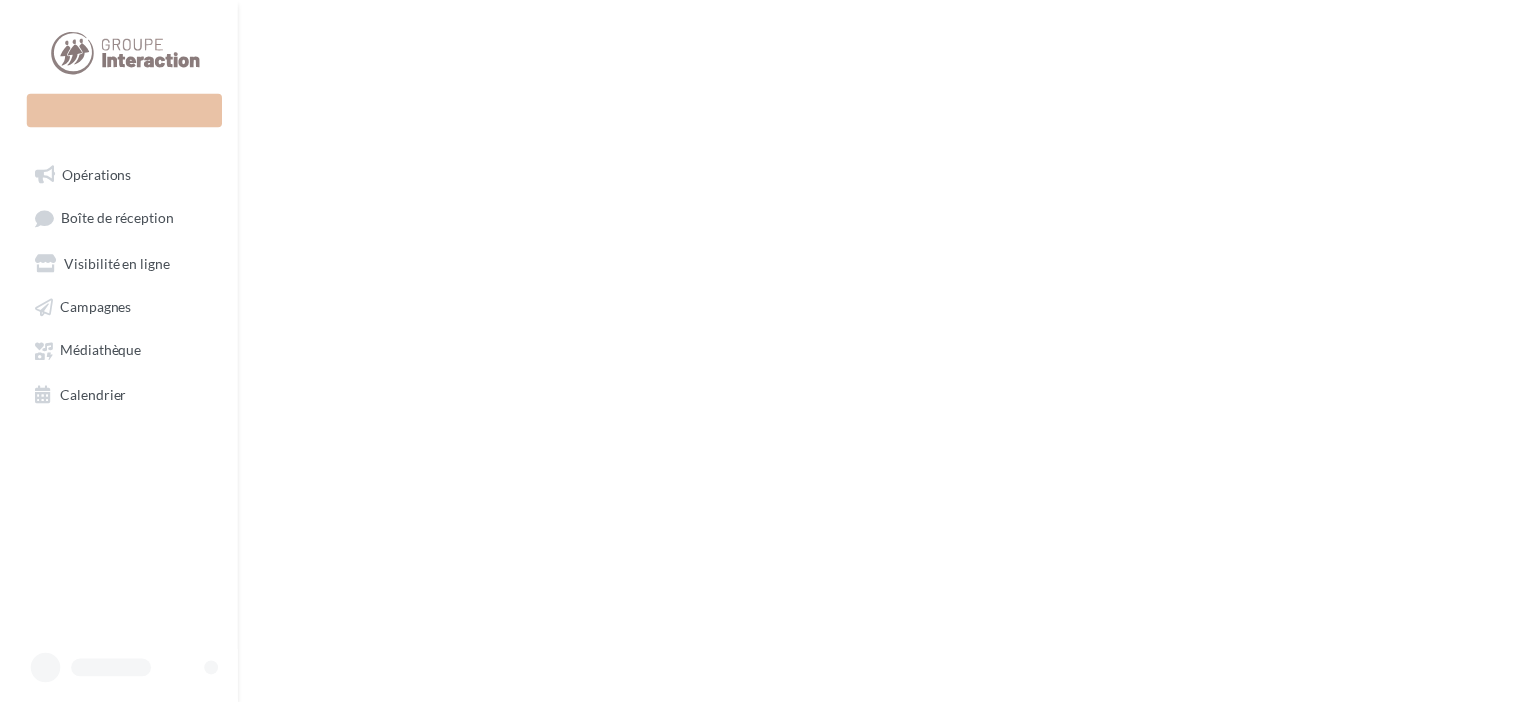 scroll, scrollTop: 0, scrollLeft: 0, axis: both 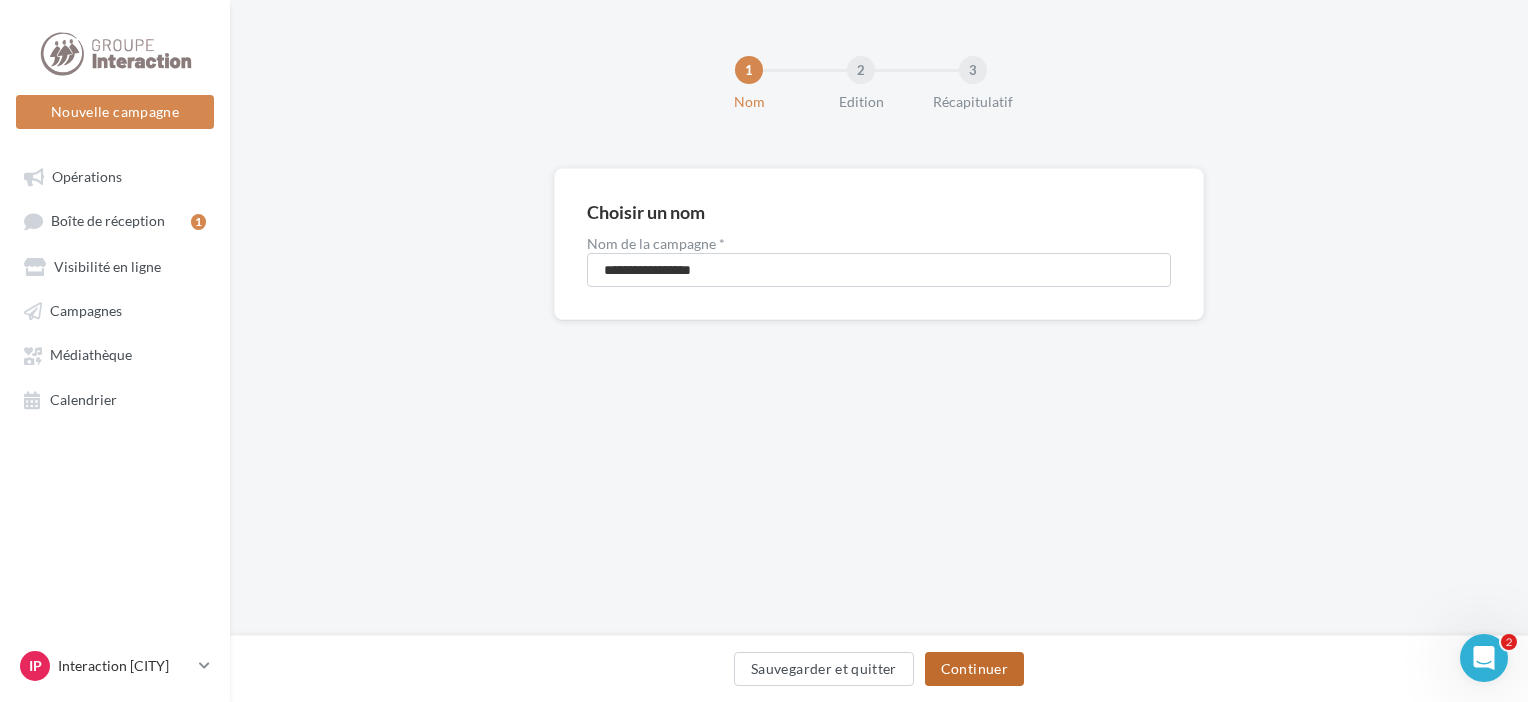 click on "Continuer" at bounding box center [974, 669] 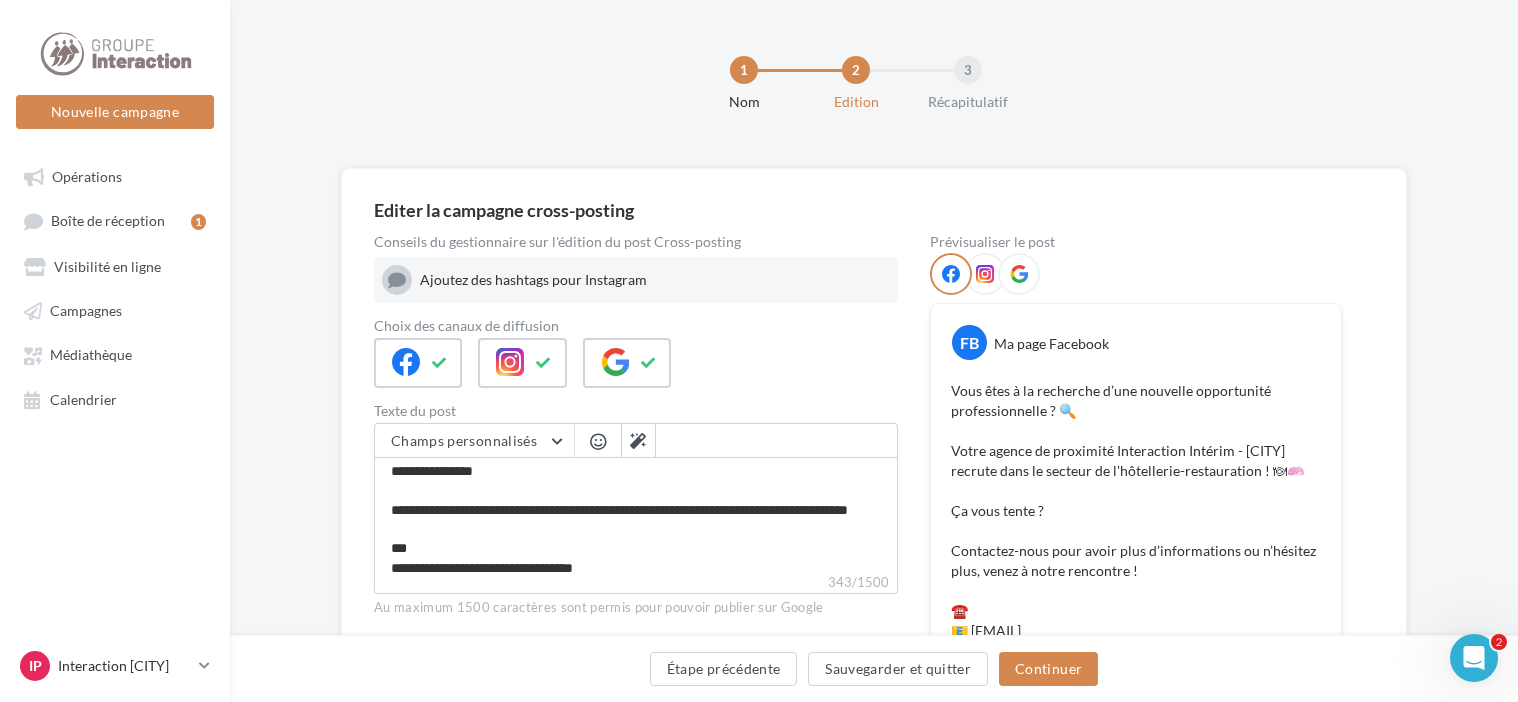 scroll, scrollTop: 0, scrollLeft: 0, axis: both 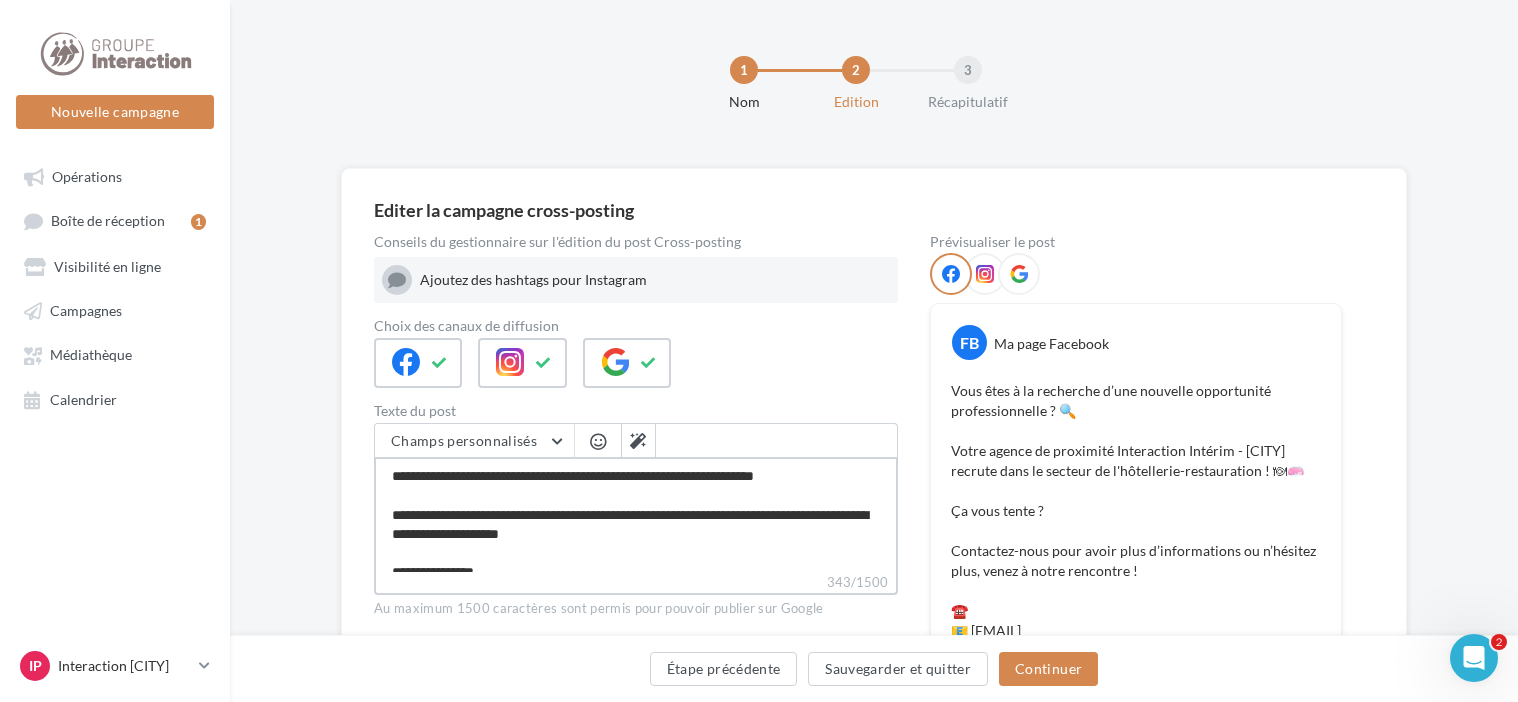 click on "**********" at bounding box center (636, 514) 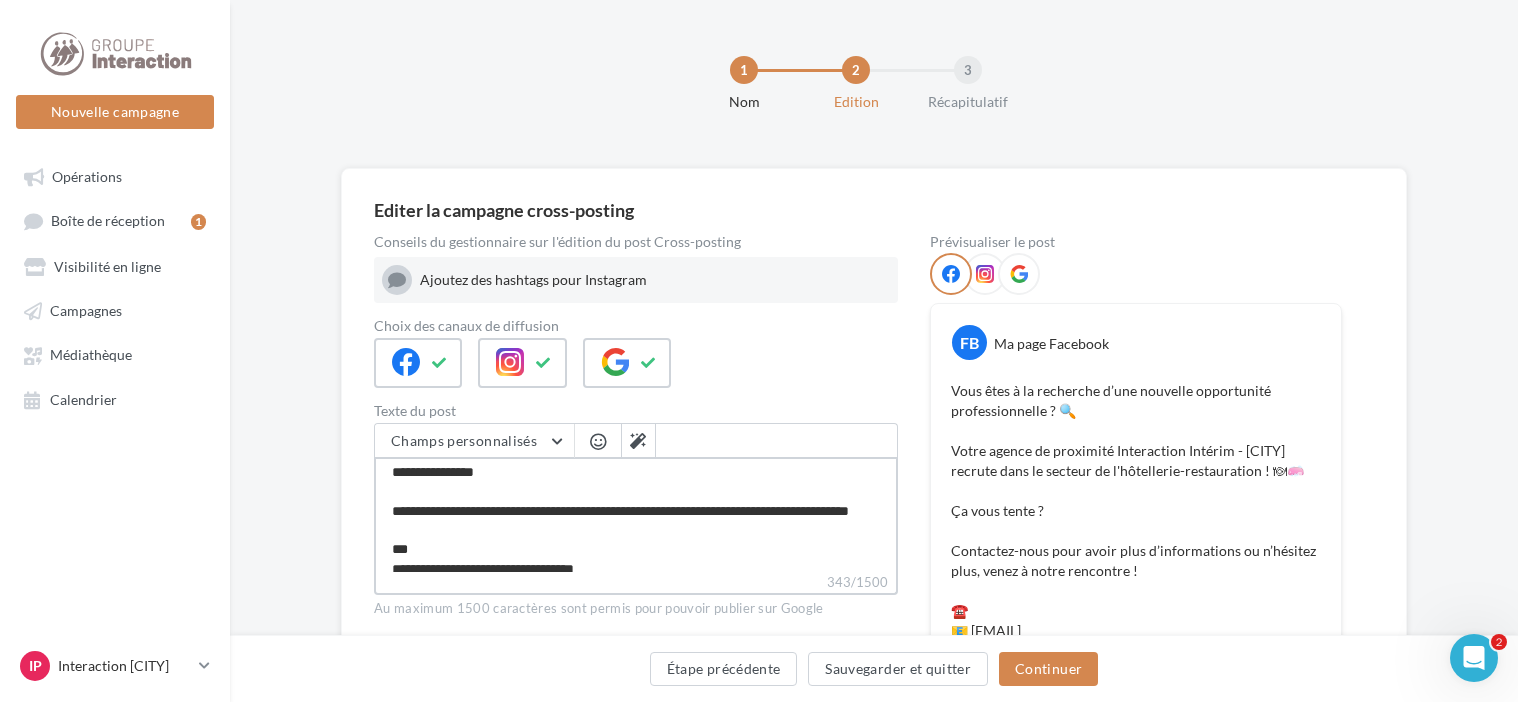 scroll, scrollTop: 134, scrollLeft: 0, axis: vertical 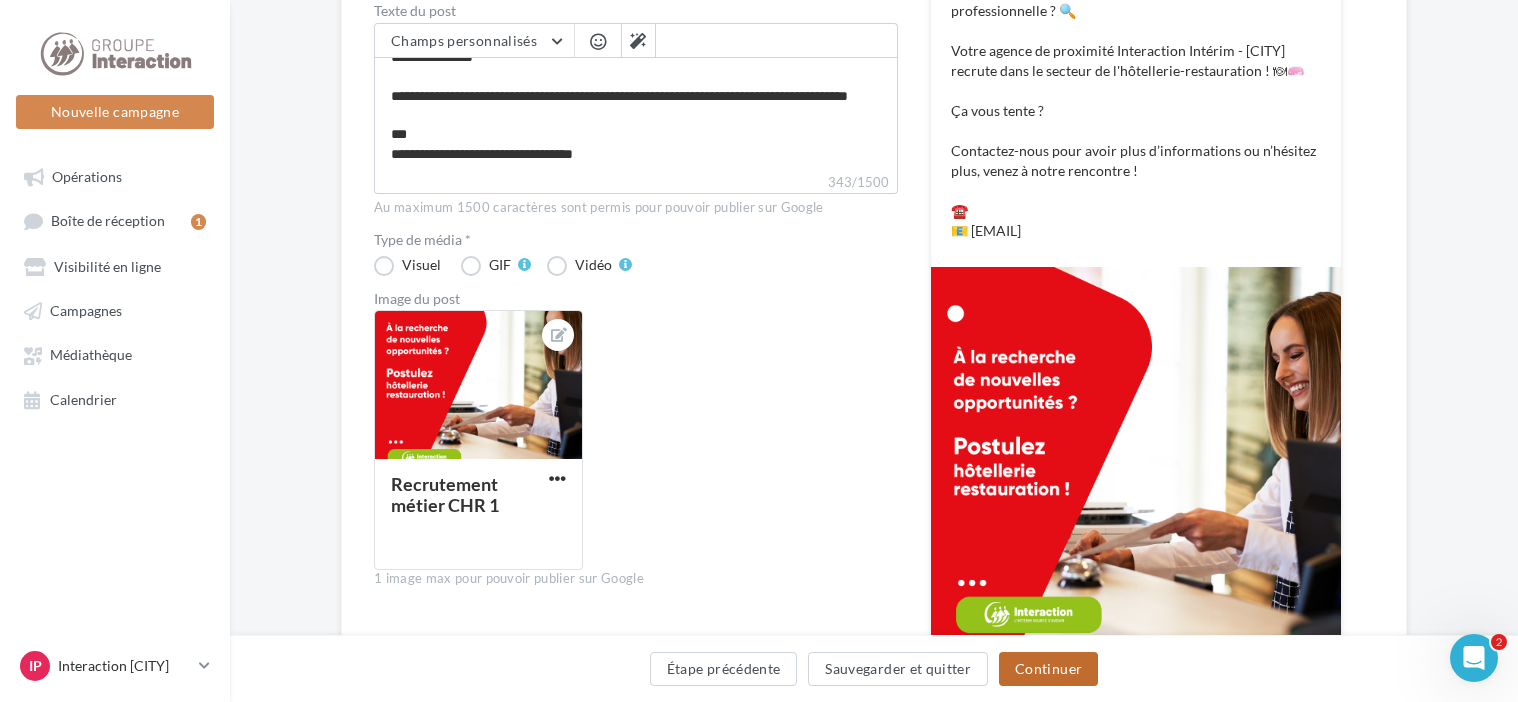 click on "Continuer" at bounding box center (1048, 669) 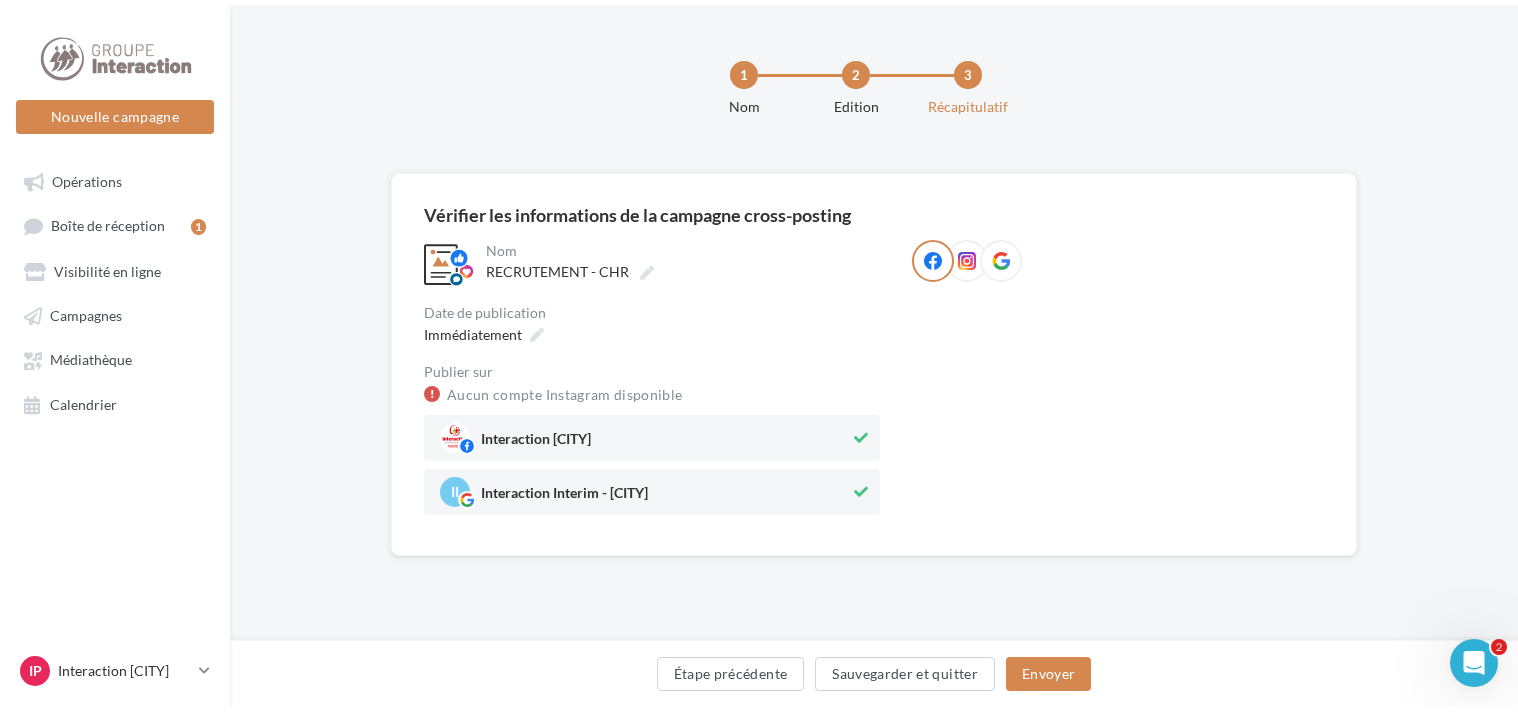 scroll, scrollTop: 0, scrollLeft: 0, axis: both 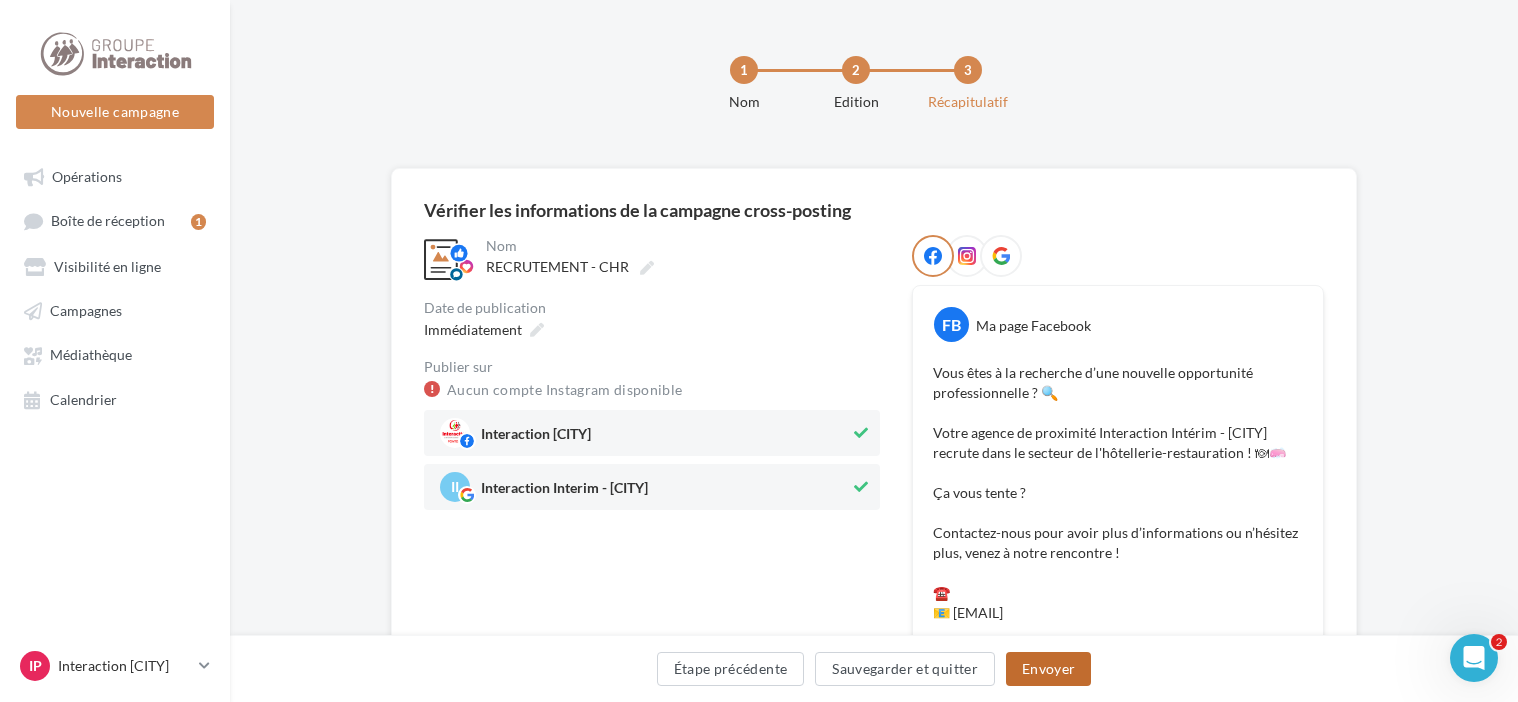 click on "Envoyer" at bounding box center (1048, 669) 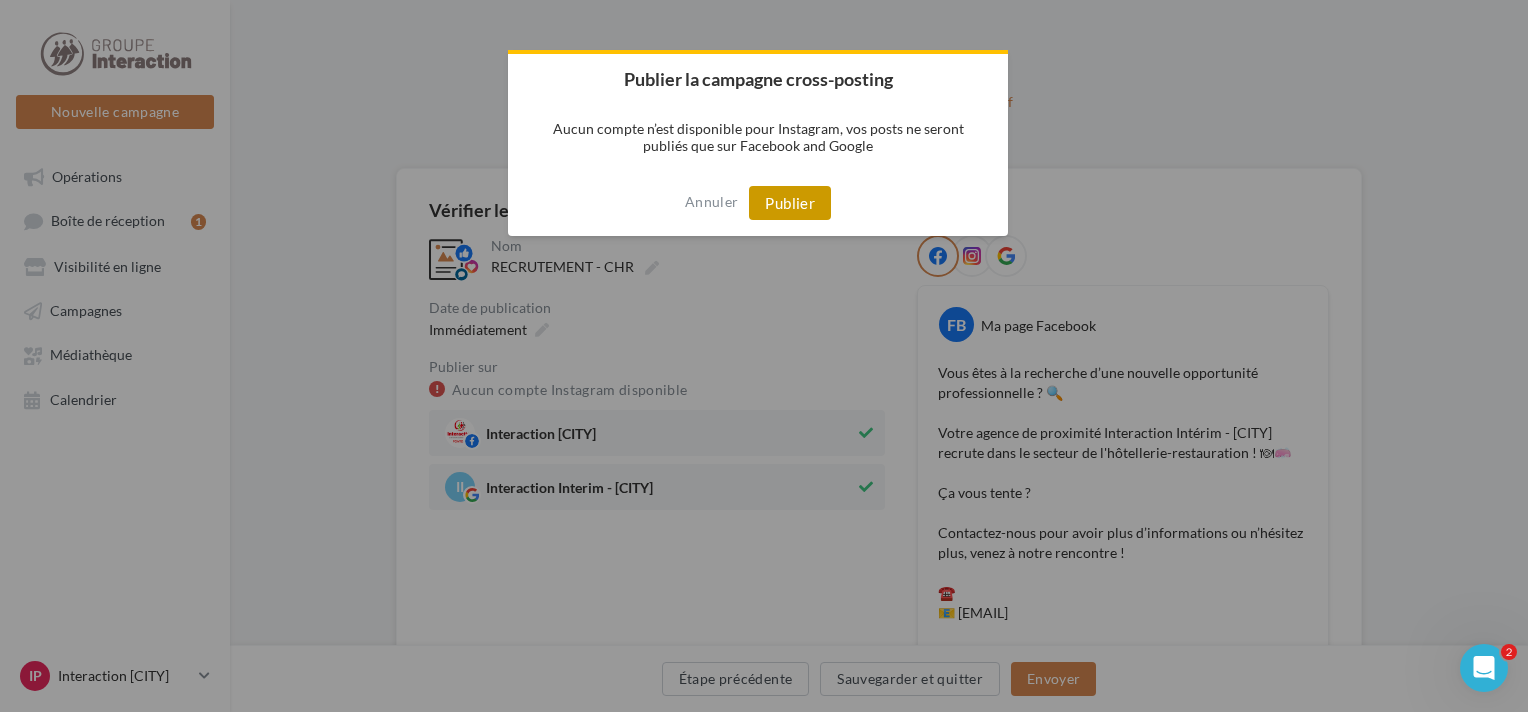 click on "Publier" at bounding box center [790, 203] 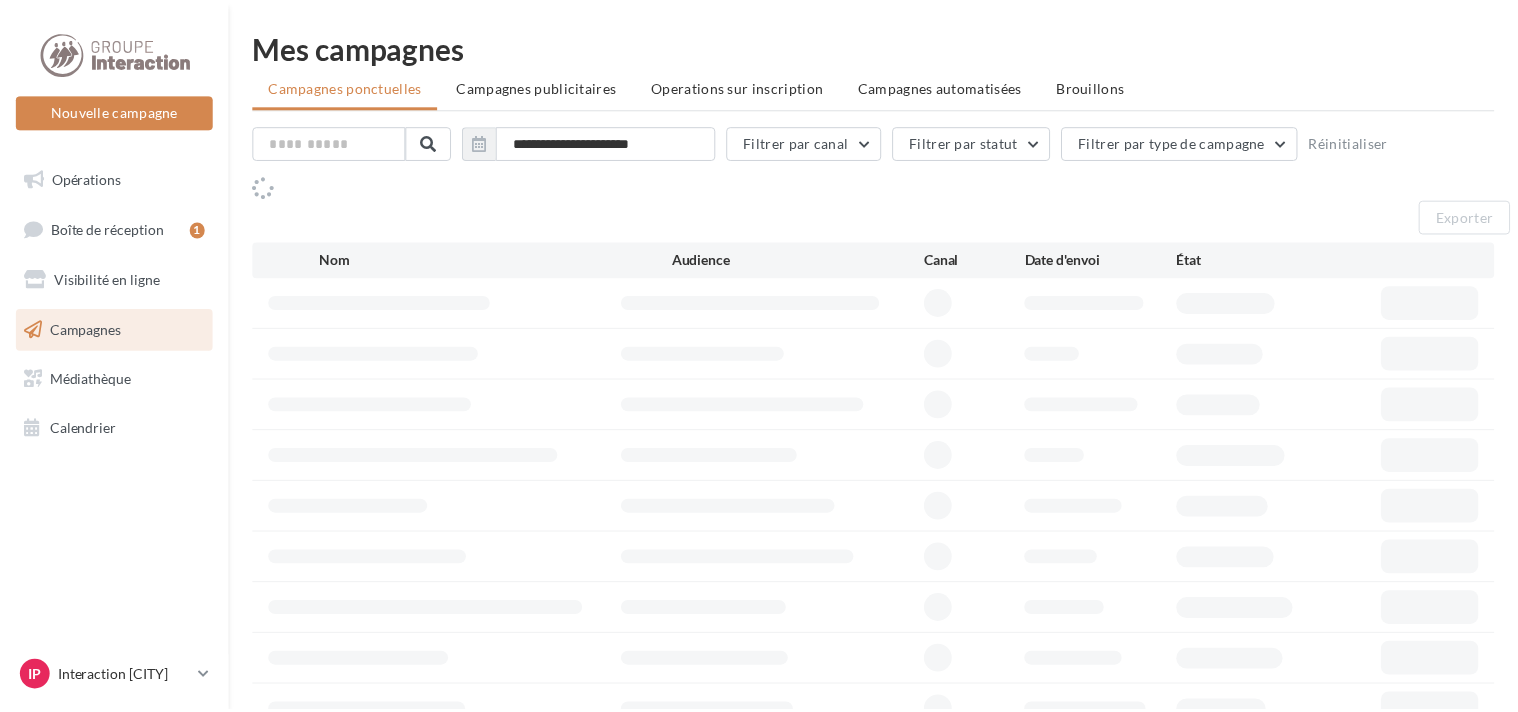 scroll, scrollTop: 0, scrollLeft: 0, axis: both 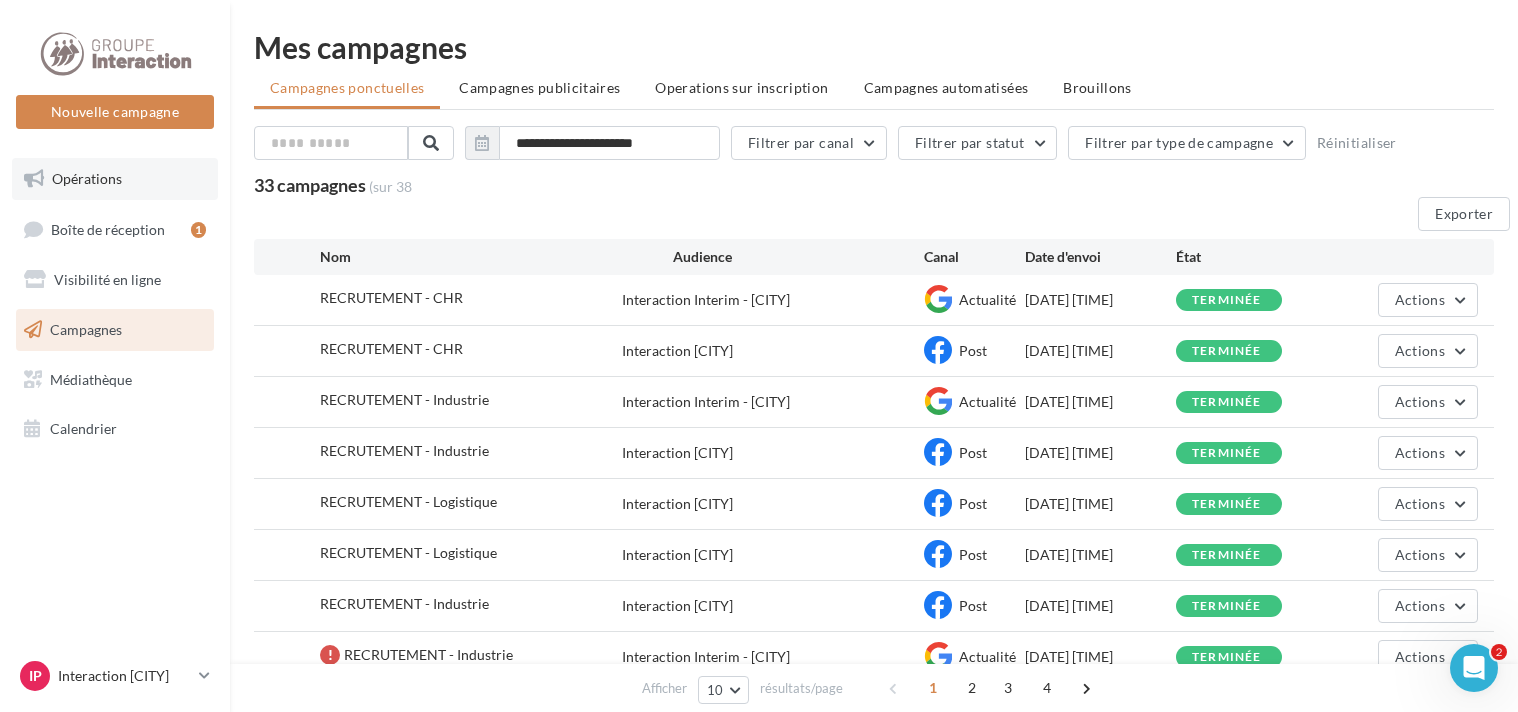 click on "Opérations" at bounding box center (115, 179) 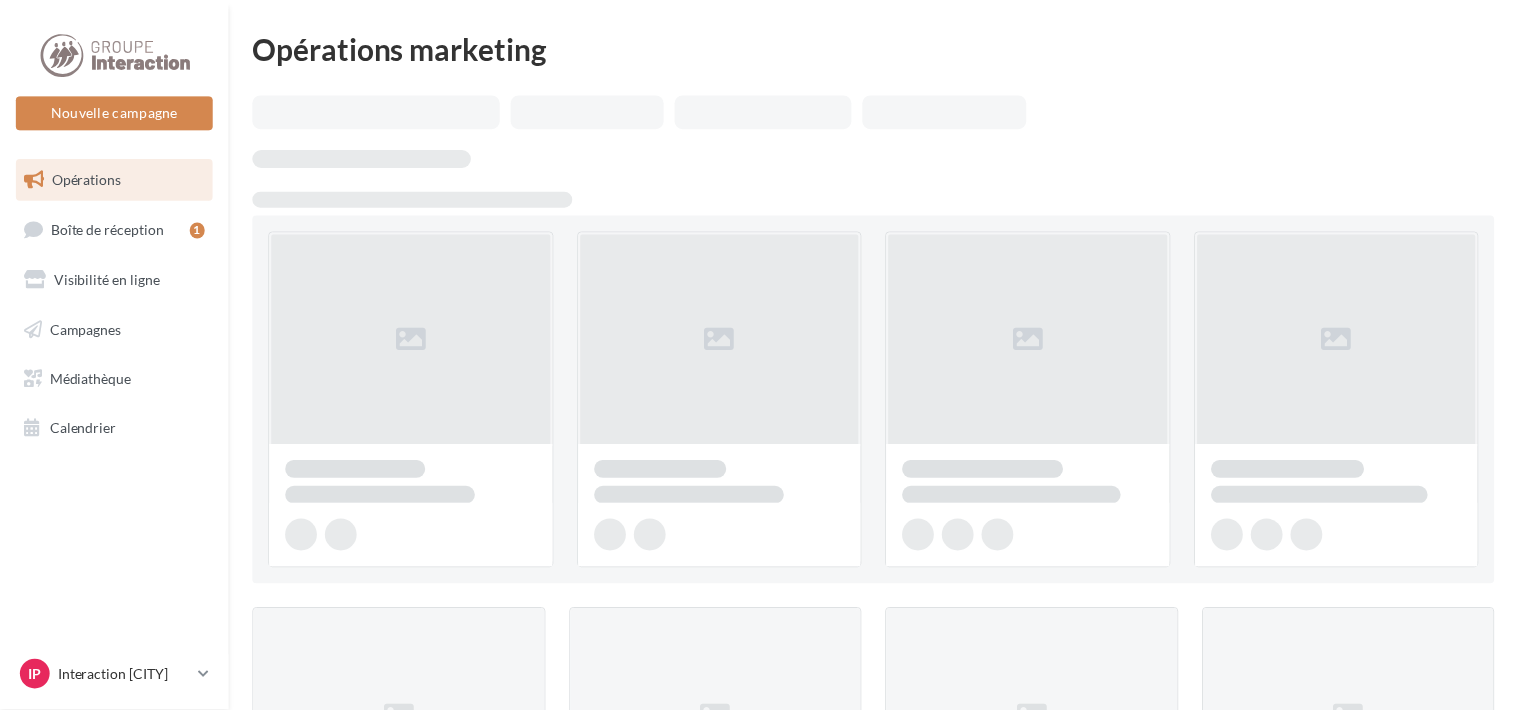 scroll, scrollTop: 0, scrollLeft: 0, axis: both 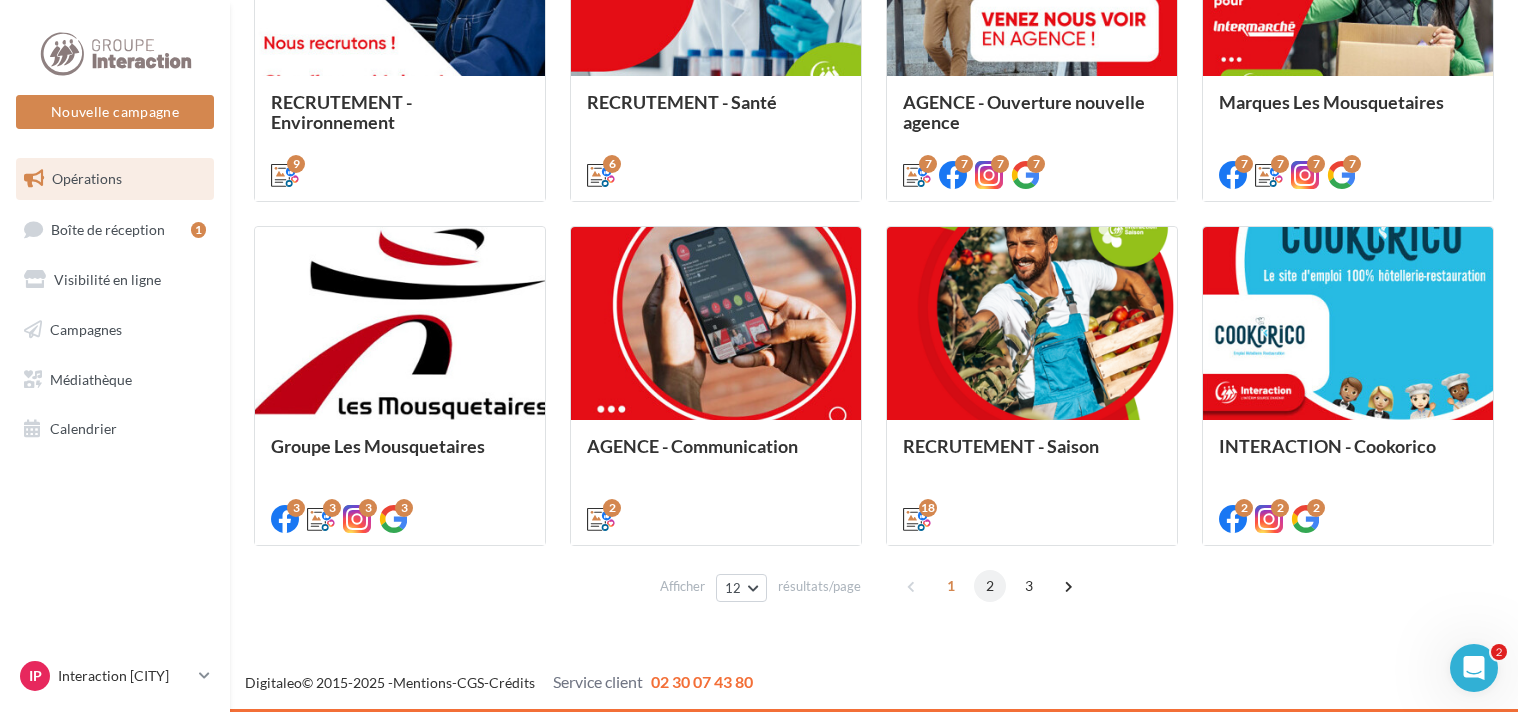 click on "2" at bounding box center [990, 586] 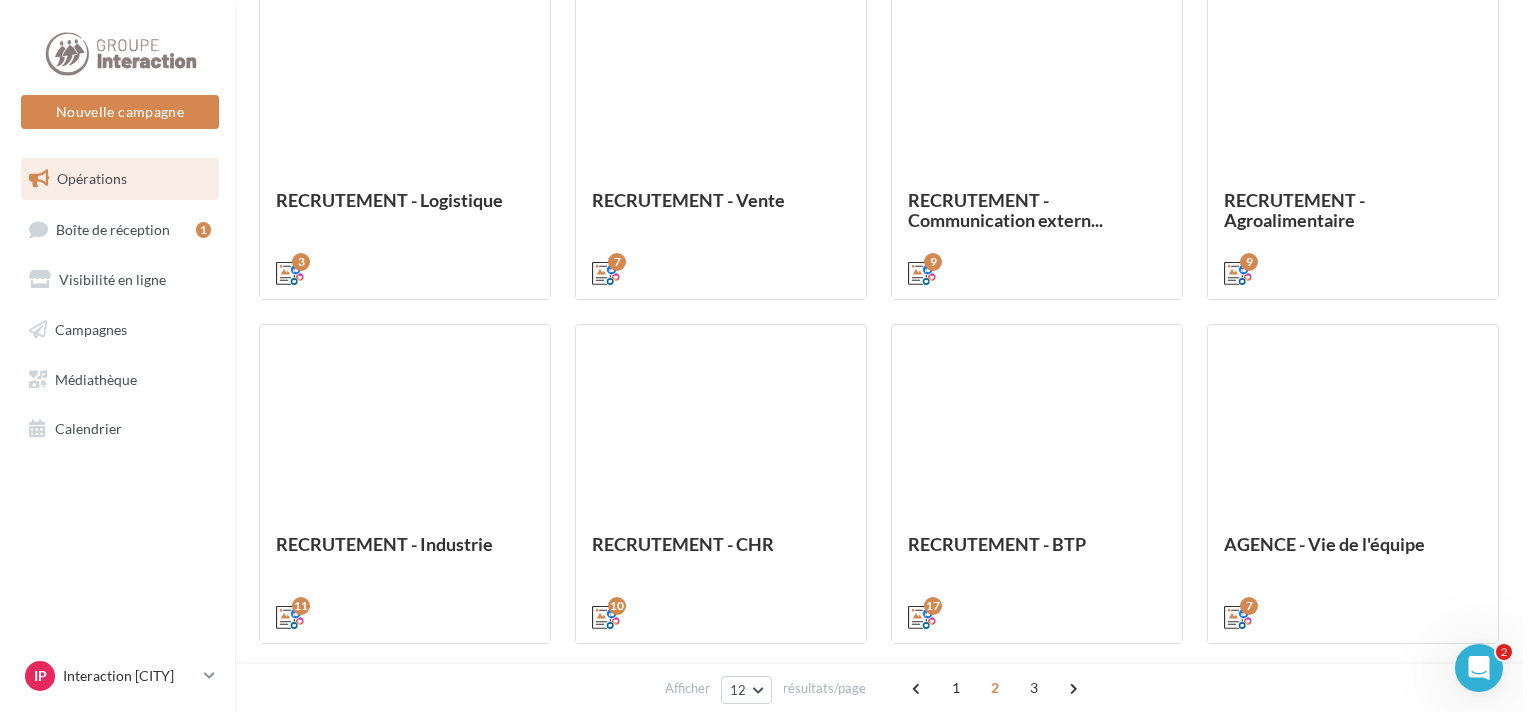 scroll, scrollTop: 699, scrollLeft: 0, axis: vertical 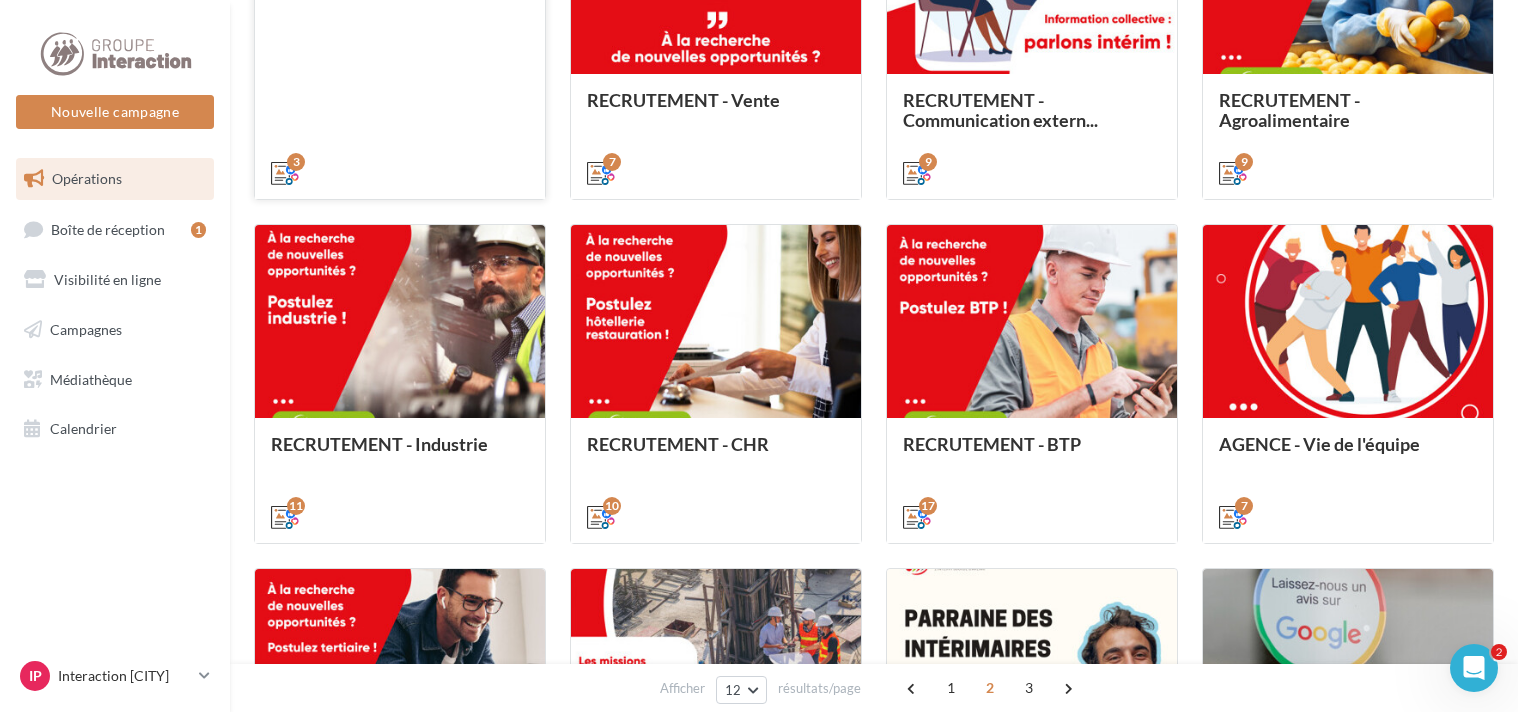 click on "RECRUTEMENT - Logistique        Communiquer sur les missions disponibles du secteur Logistique (le transport, c'est ailleurs ! )" at bounding box center (400, 38) 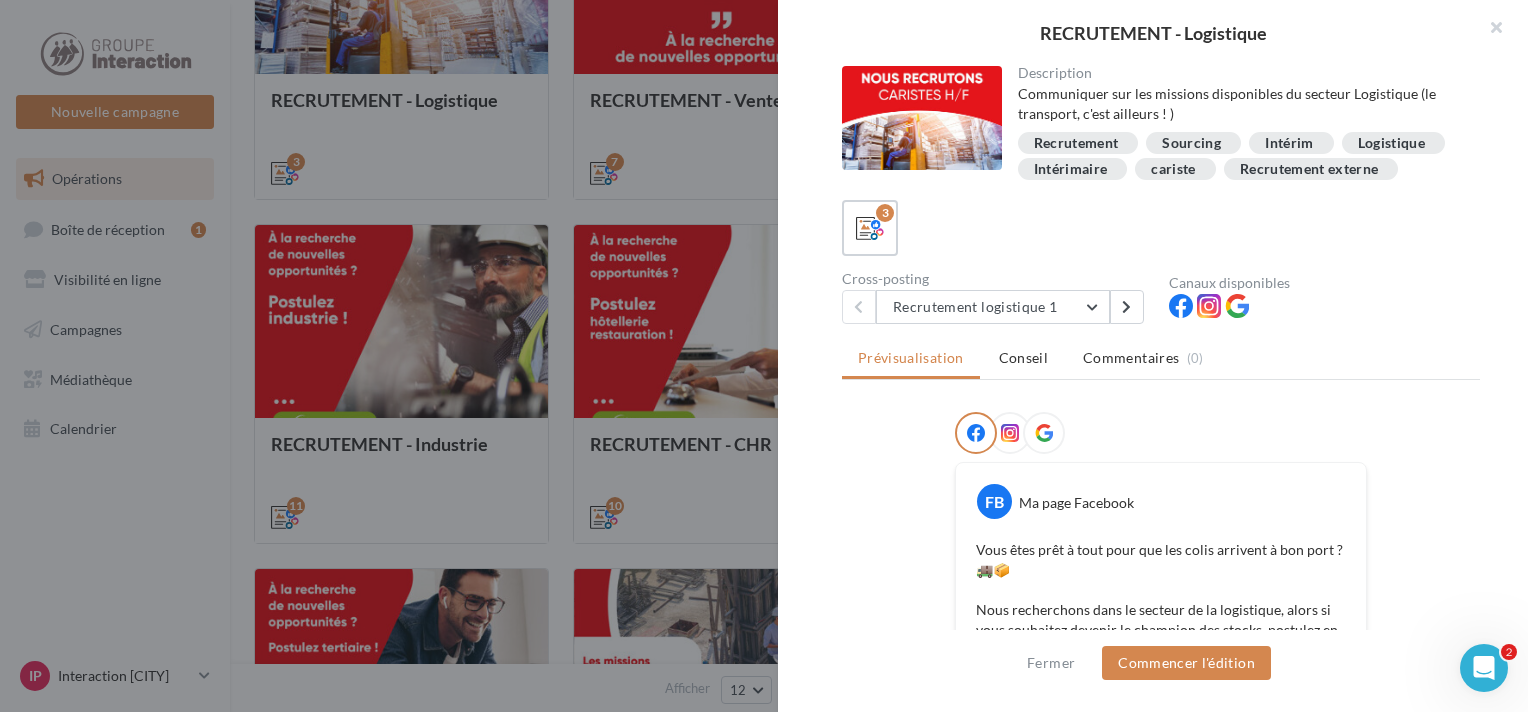 click at bounding box center [764, 356] 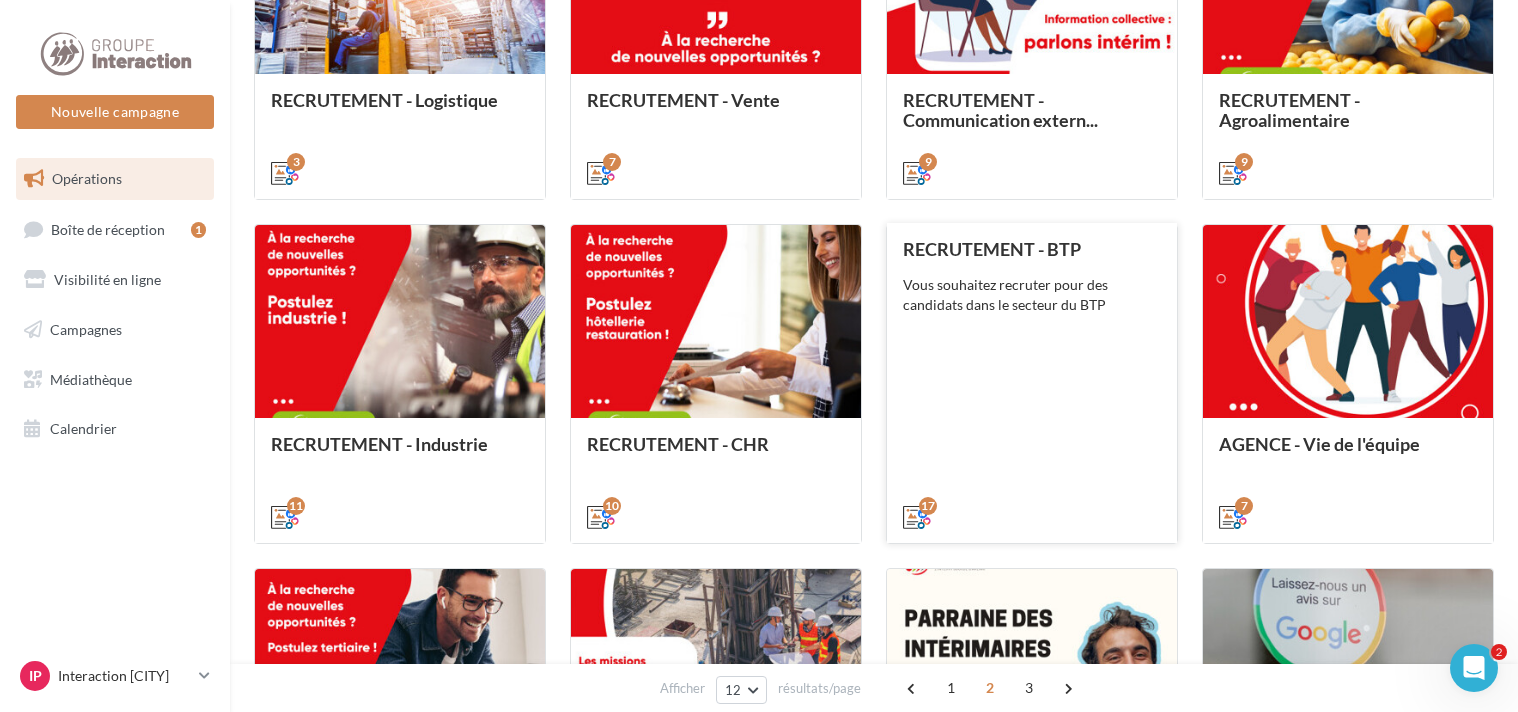 click on "RECRUTEMENT - BTP        Vous souhaitez recruter pour des candidats dans le secteur du BTP" at bounding box center (400, 135) 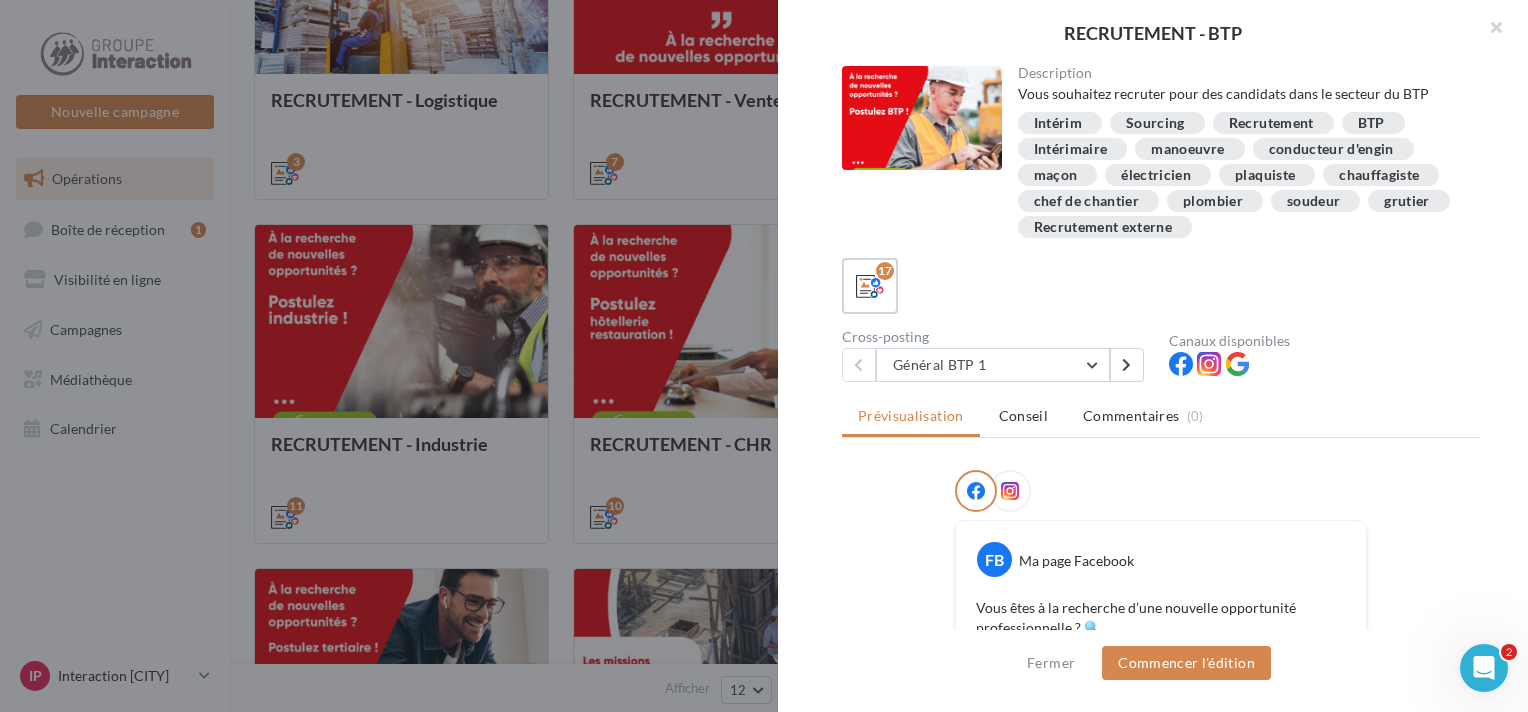 click on "manoeuvre" at bounding box center [1058, 123] 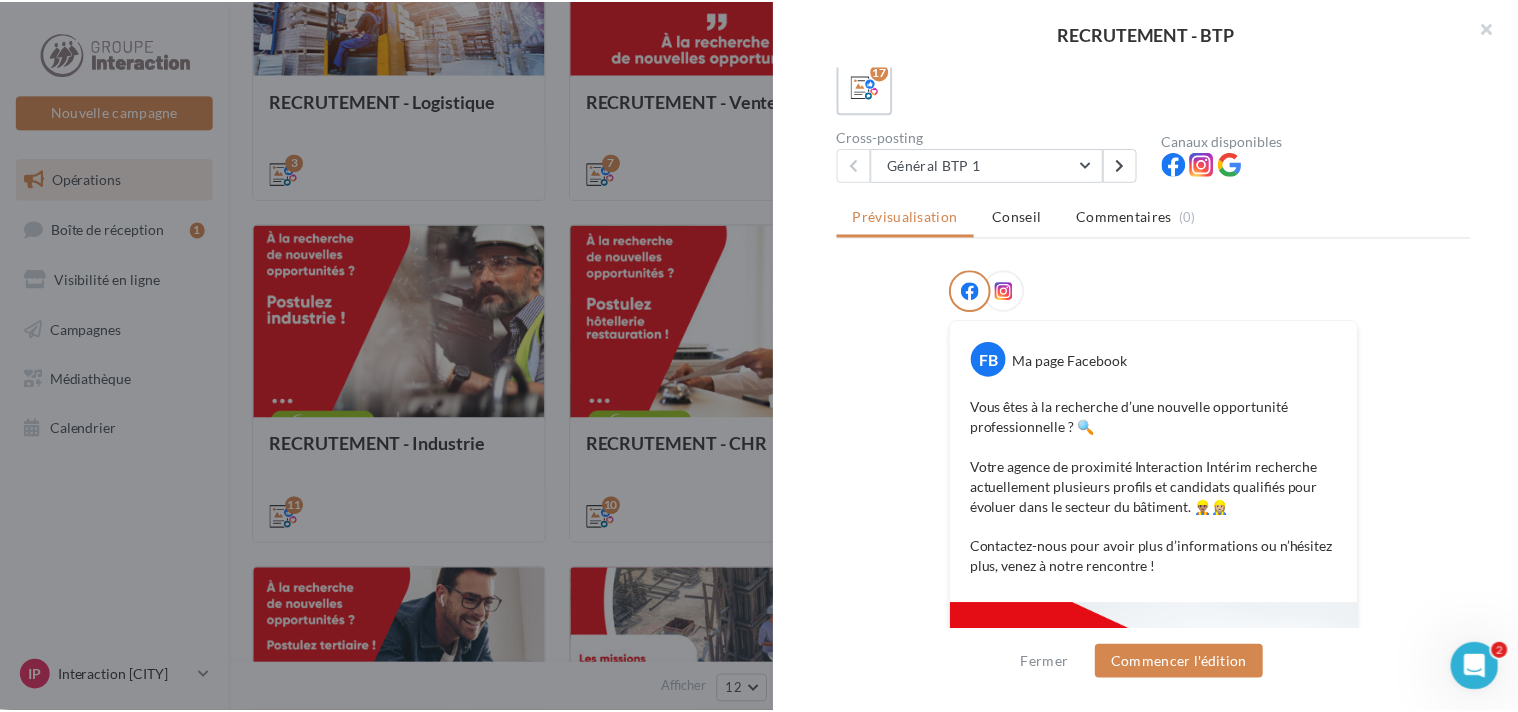 scroll, scrollTop: 300, scrollLeft: 0, axis: vertical 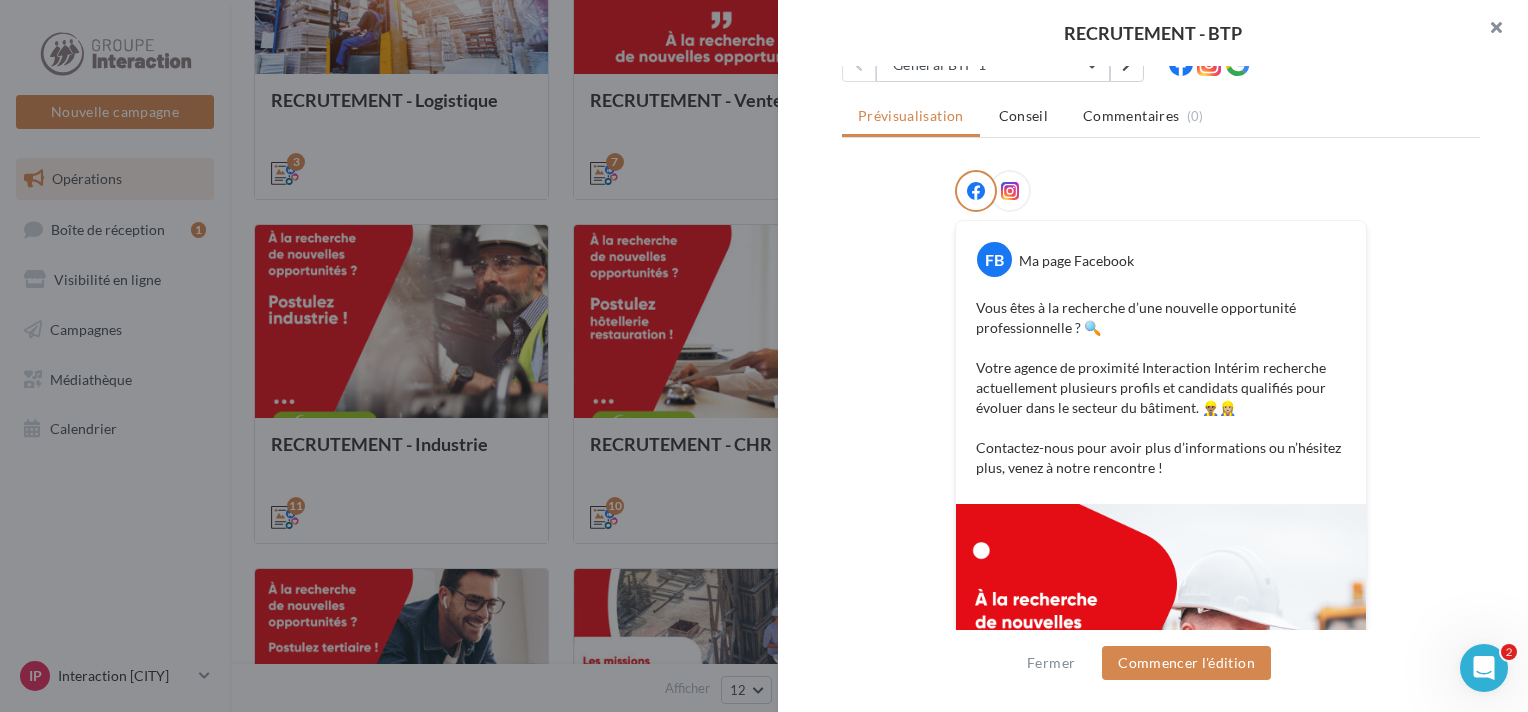 click at bounding box center [1488, 30] 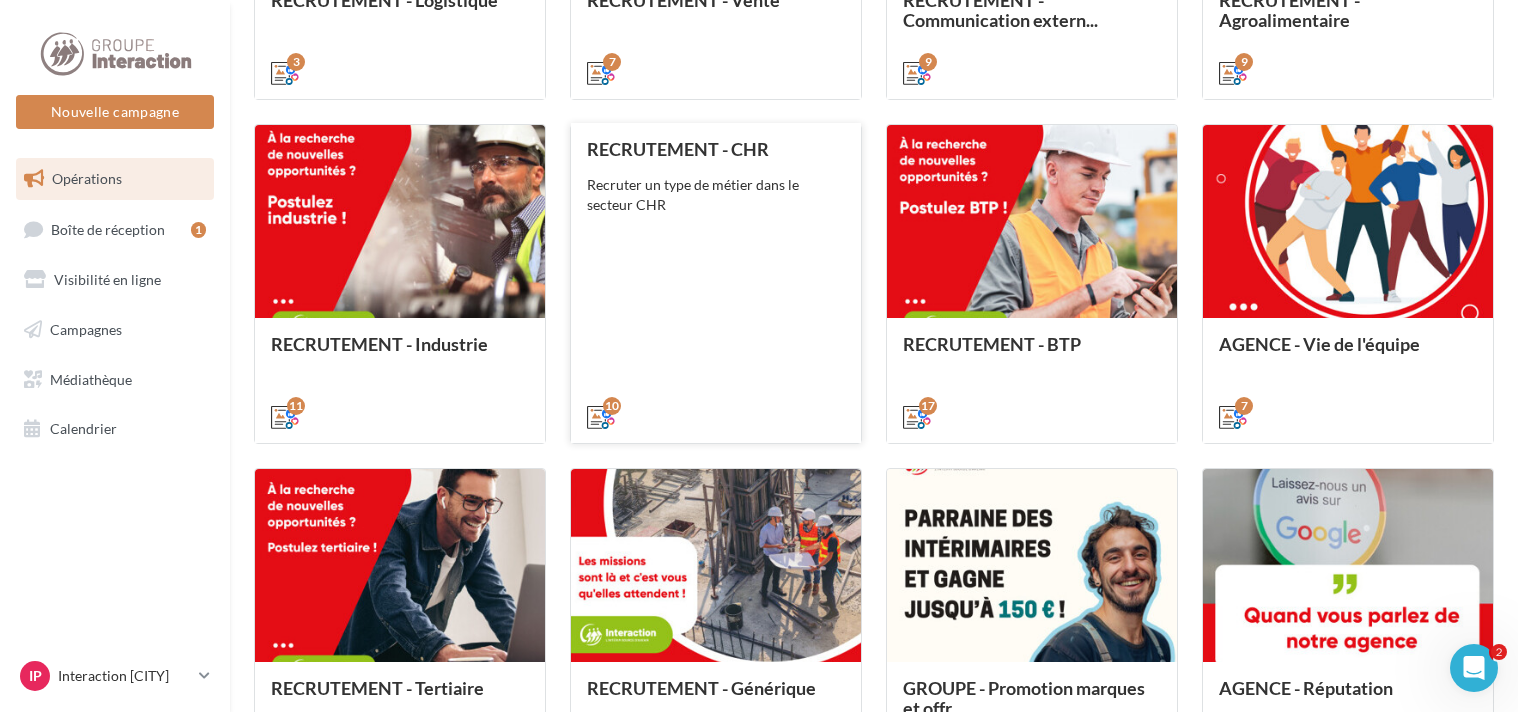 scroll, scrollTop: 1041, scrollLeft: 0, axis: vertical 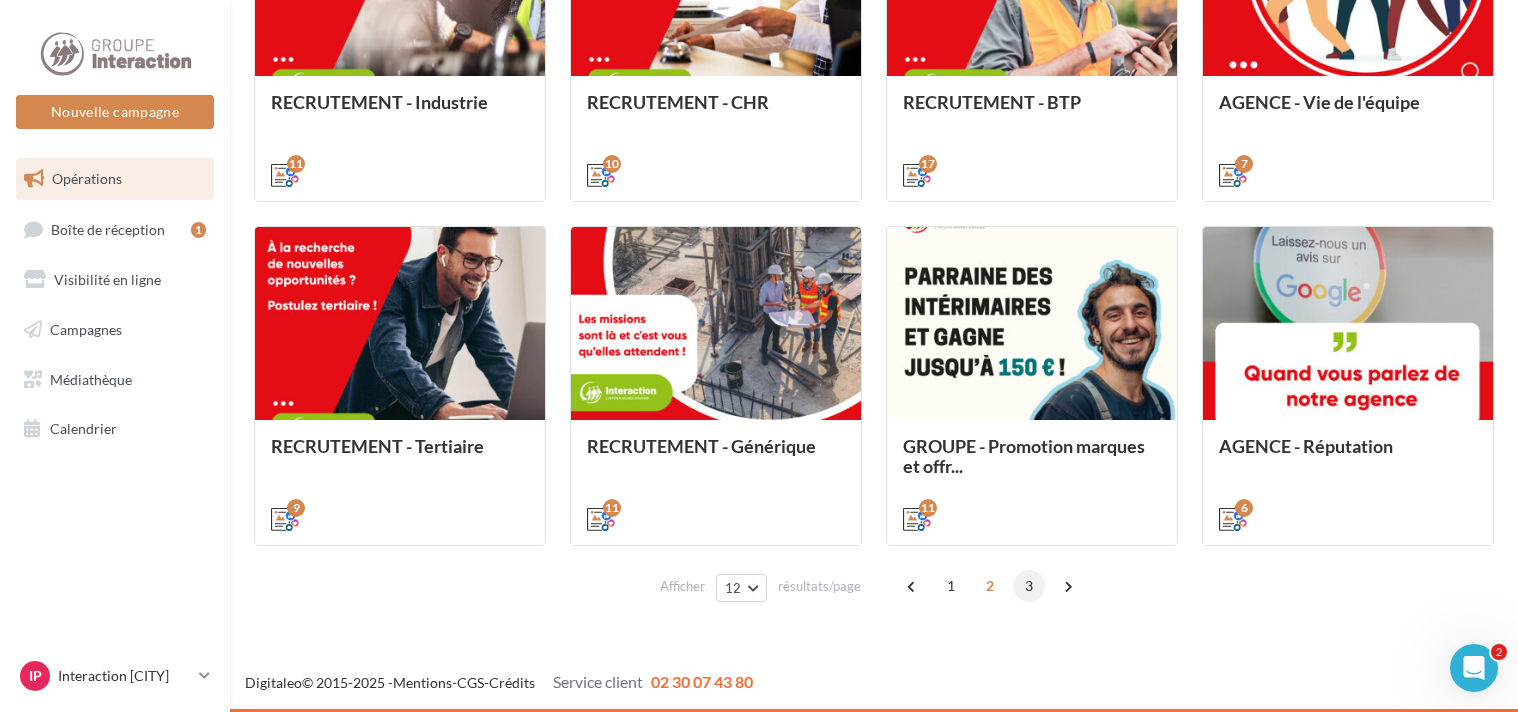 click on "3" at bounding box center [1029, 586] 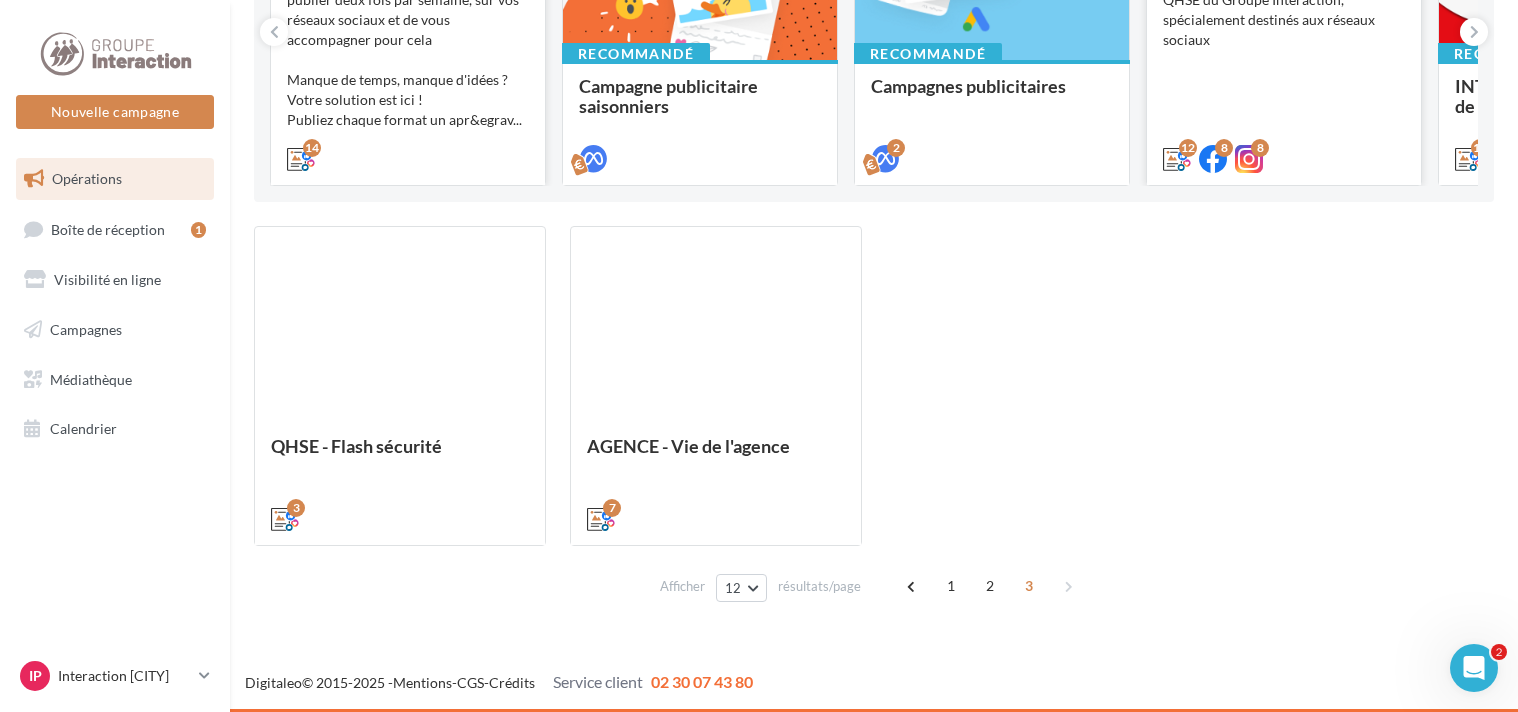 scroll, scrollTop: 253, scrollLeft: 0, axis: vertical 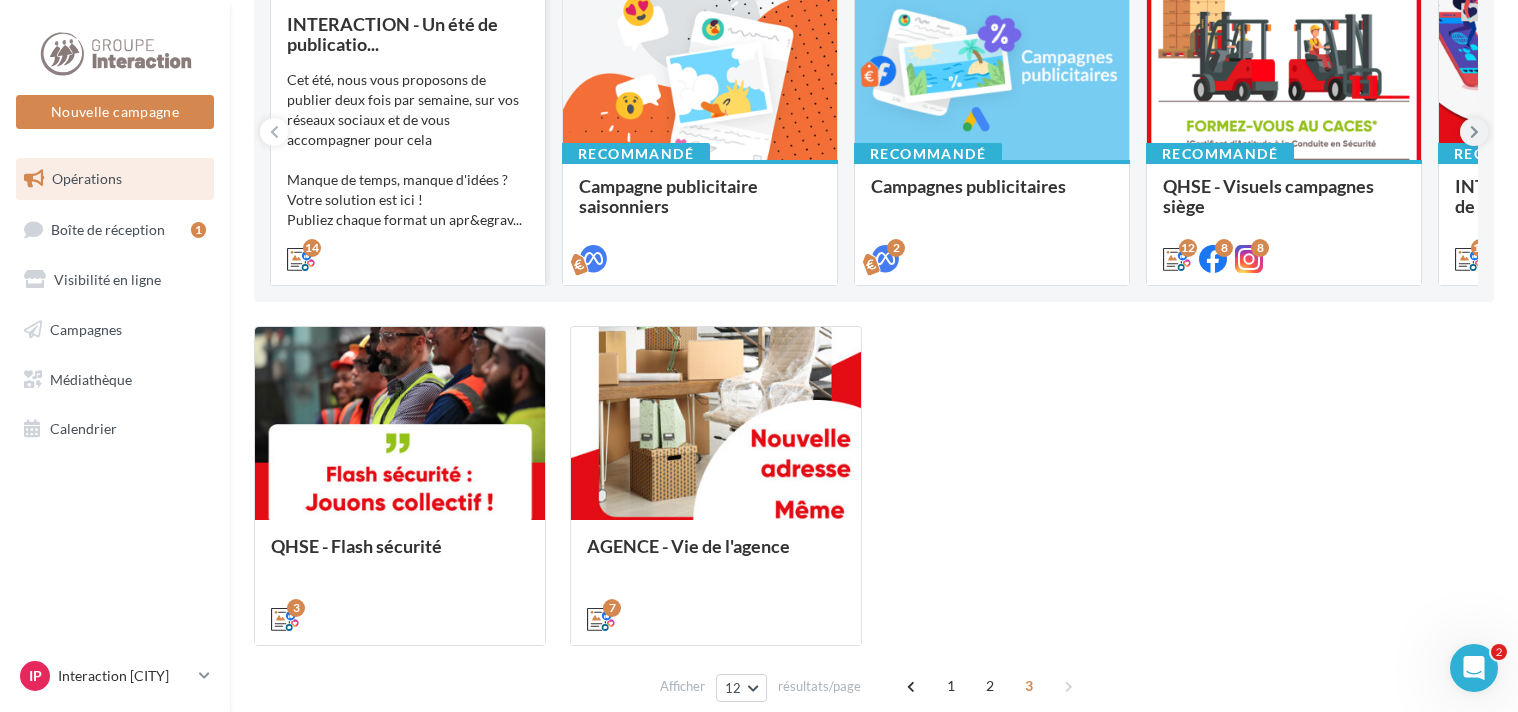 click at bounding box center (1474, 132) 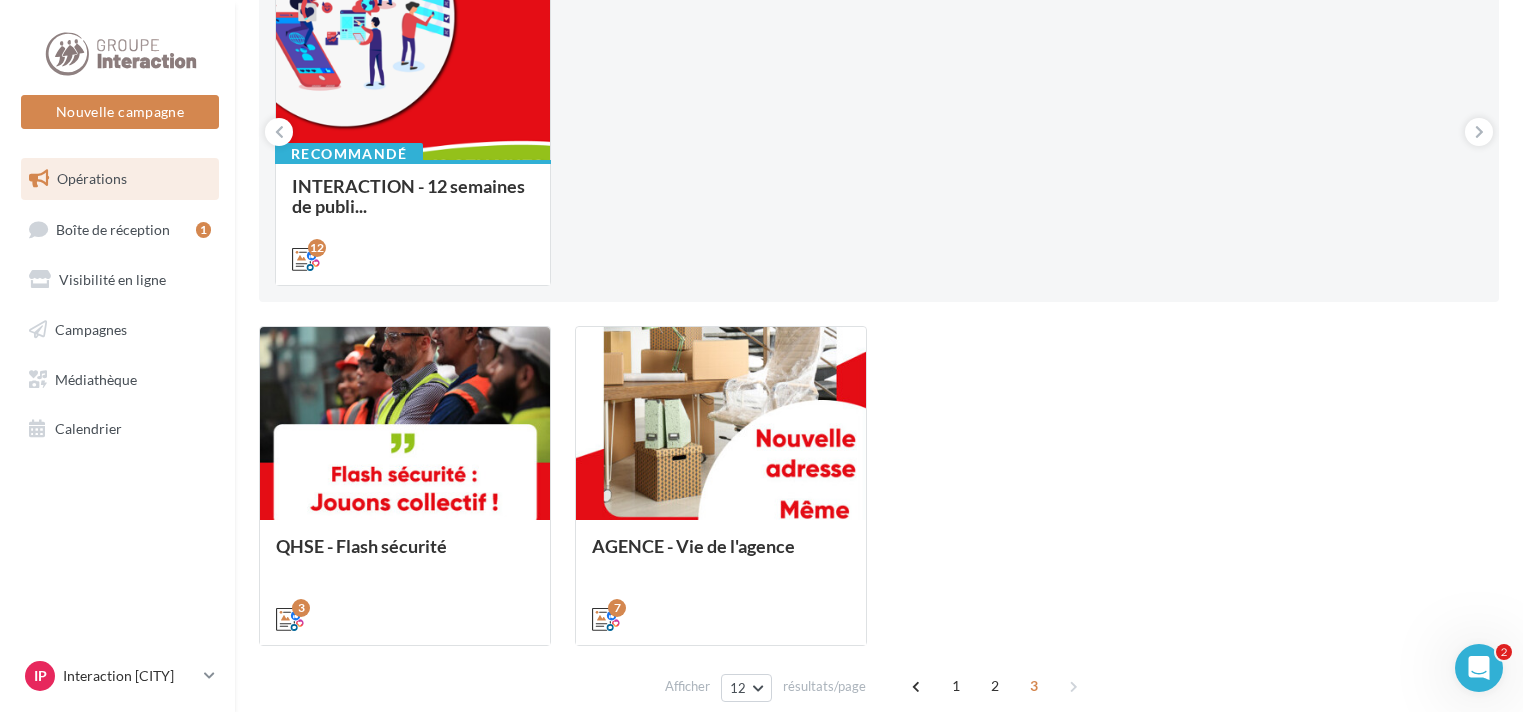 scroll, scrollTop: 353, scrollLeft: 0, axis: vertical 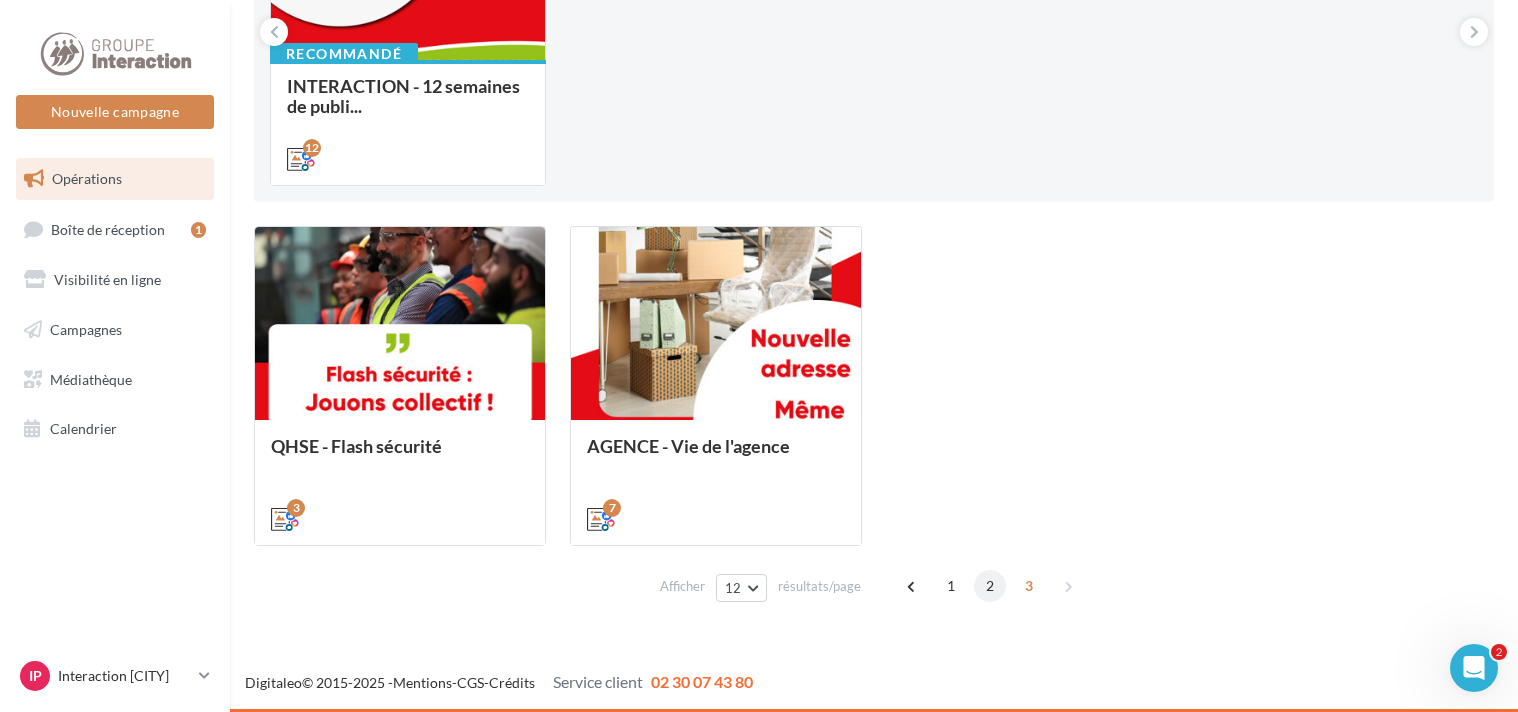 click on "2" at bounding box center [990, 586] 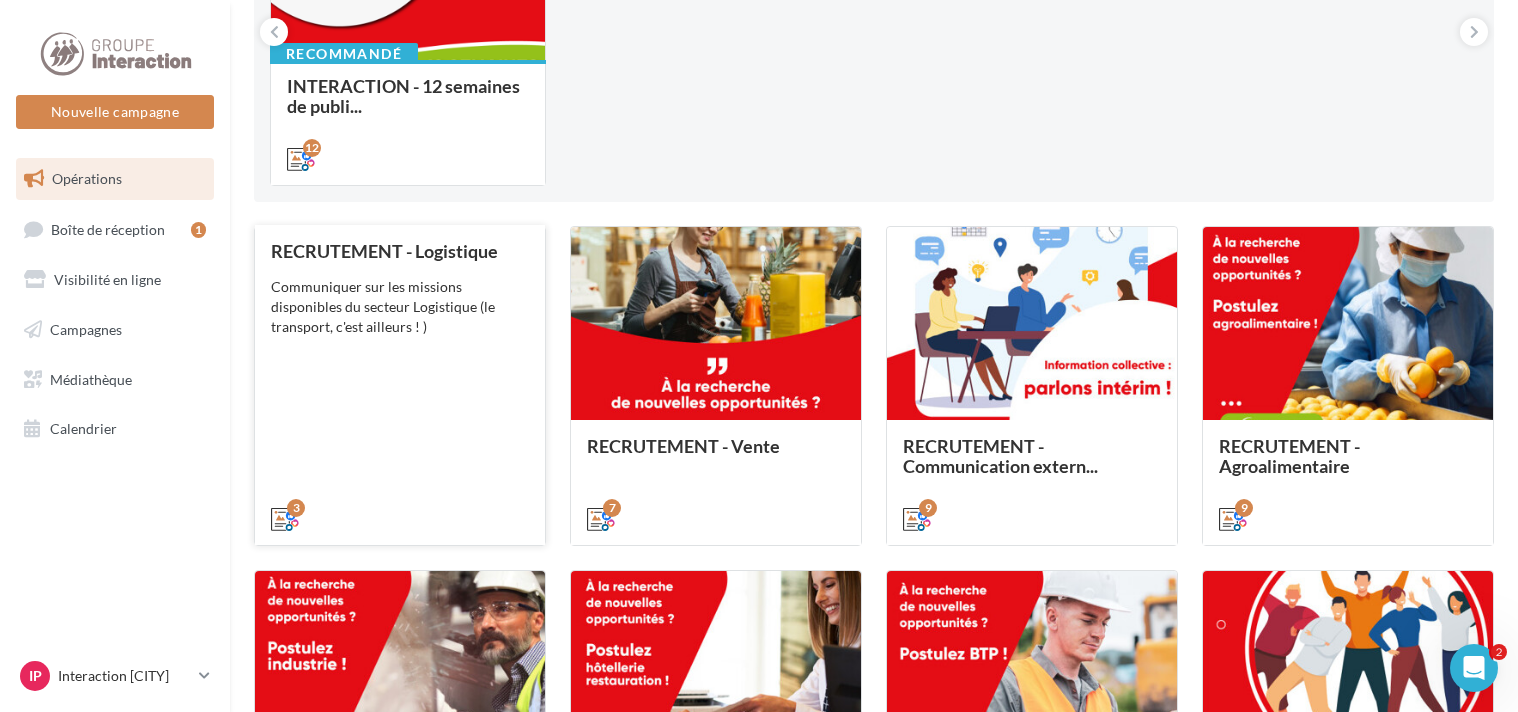 click on "RECRUTEMENT - Logistique        Communiquer sur les missions disponibles du secteur Logistique (le transport, c'est ailleurs ! )" at bounding box center (400, 384) 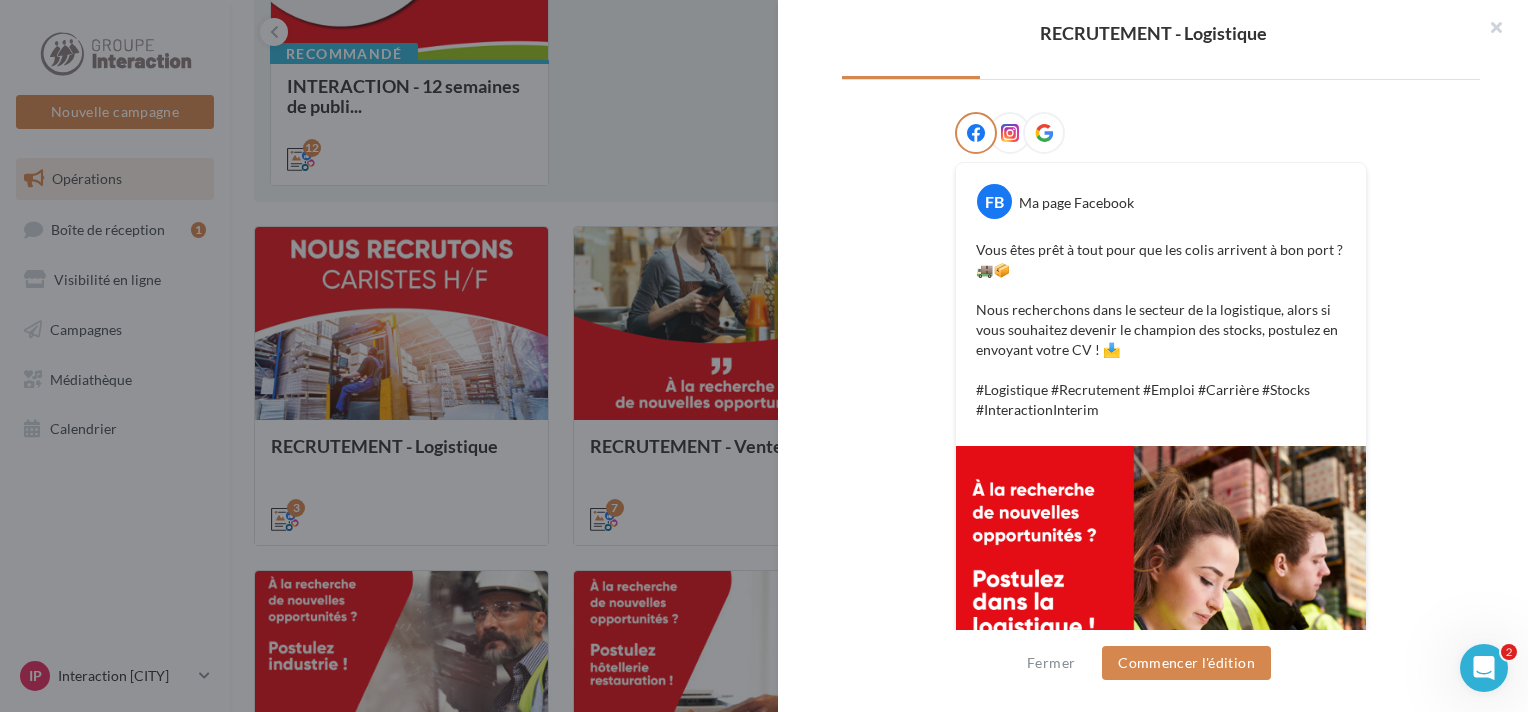 scroll, scrollTop: 535, scrollLeft: 0, axis: vertical 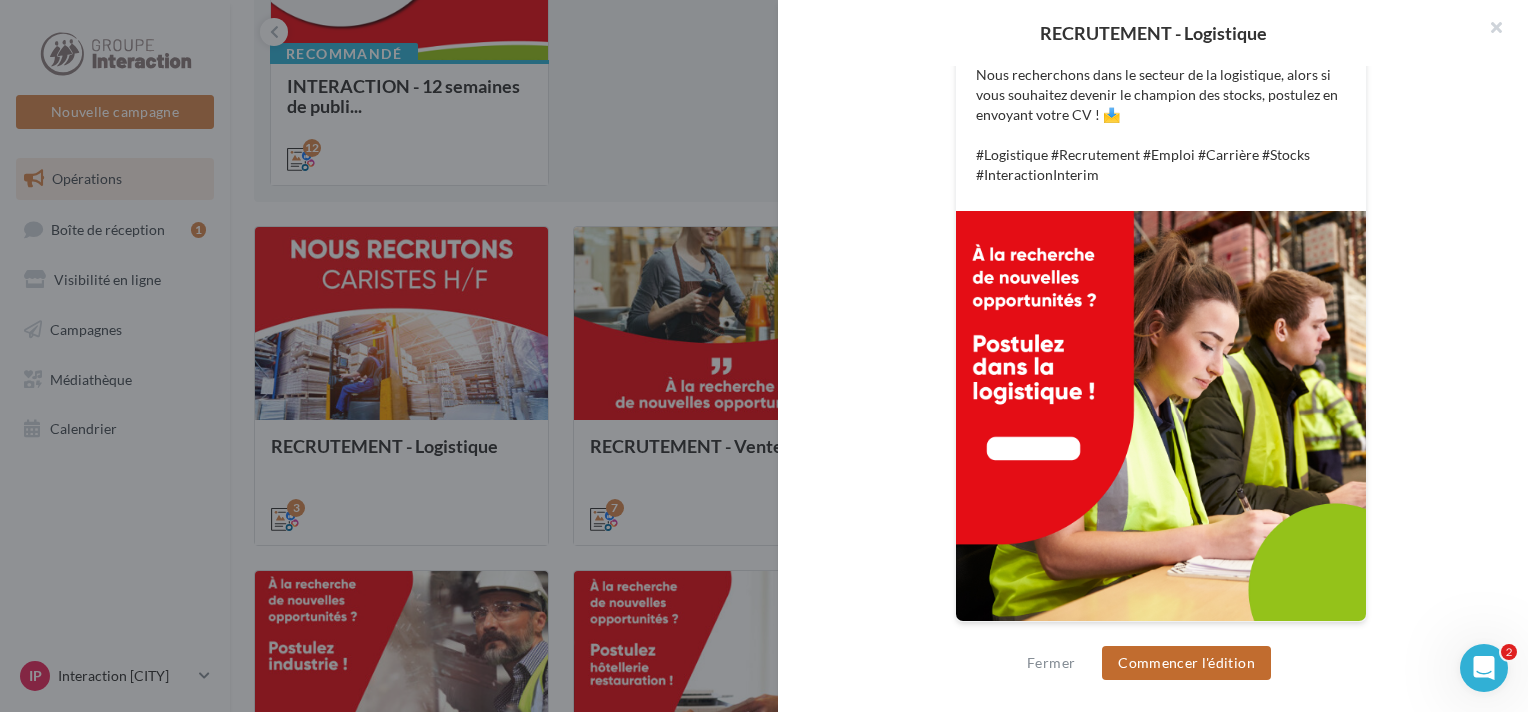 click on "Commencer l'édition" at bounding box center (1186, 663) 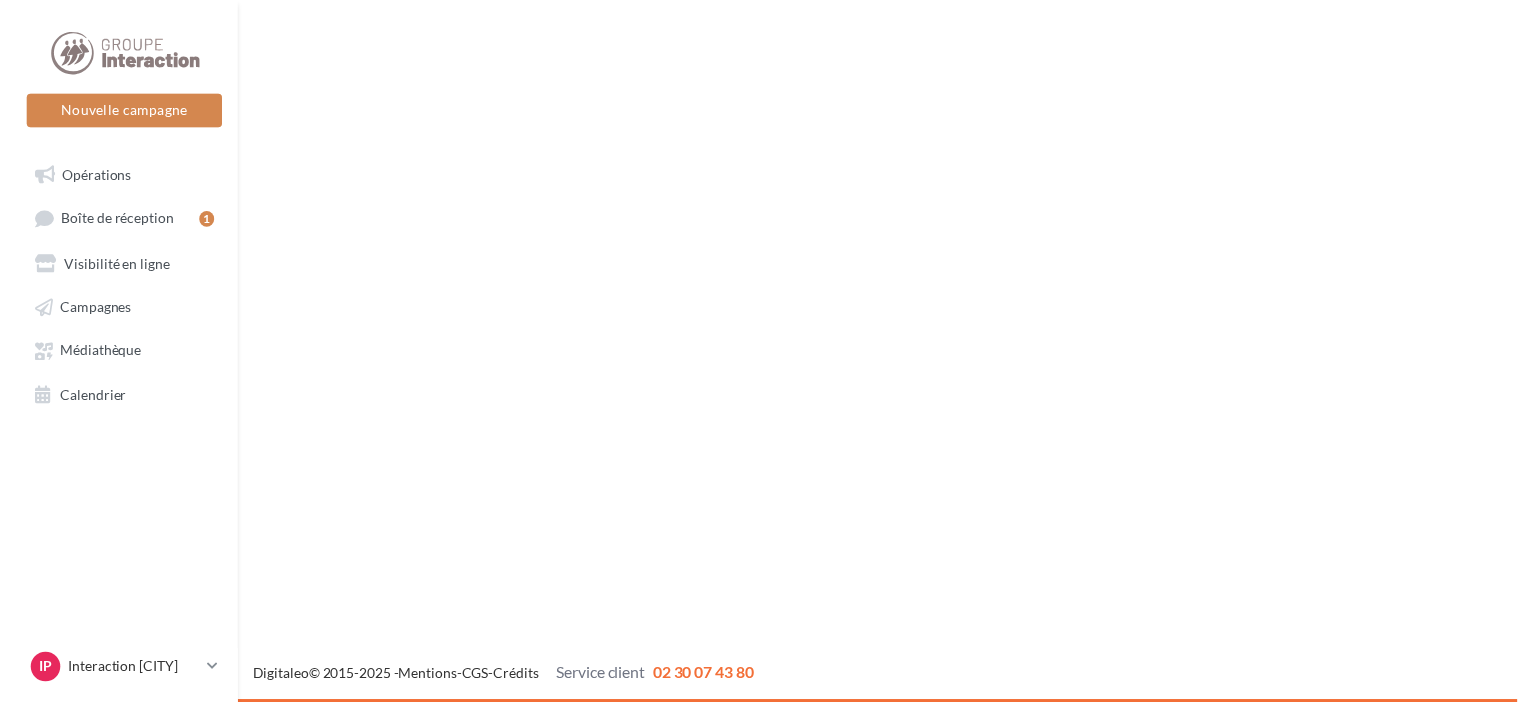 scroll, scrollTop: 0, scrollLeft: 0, axis: both 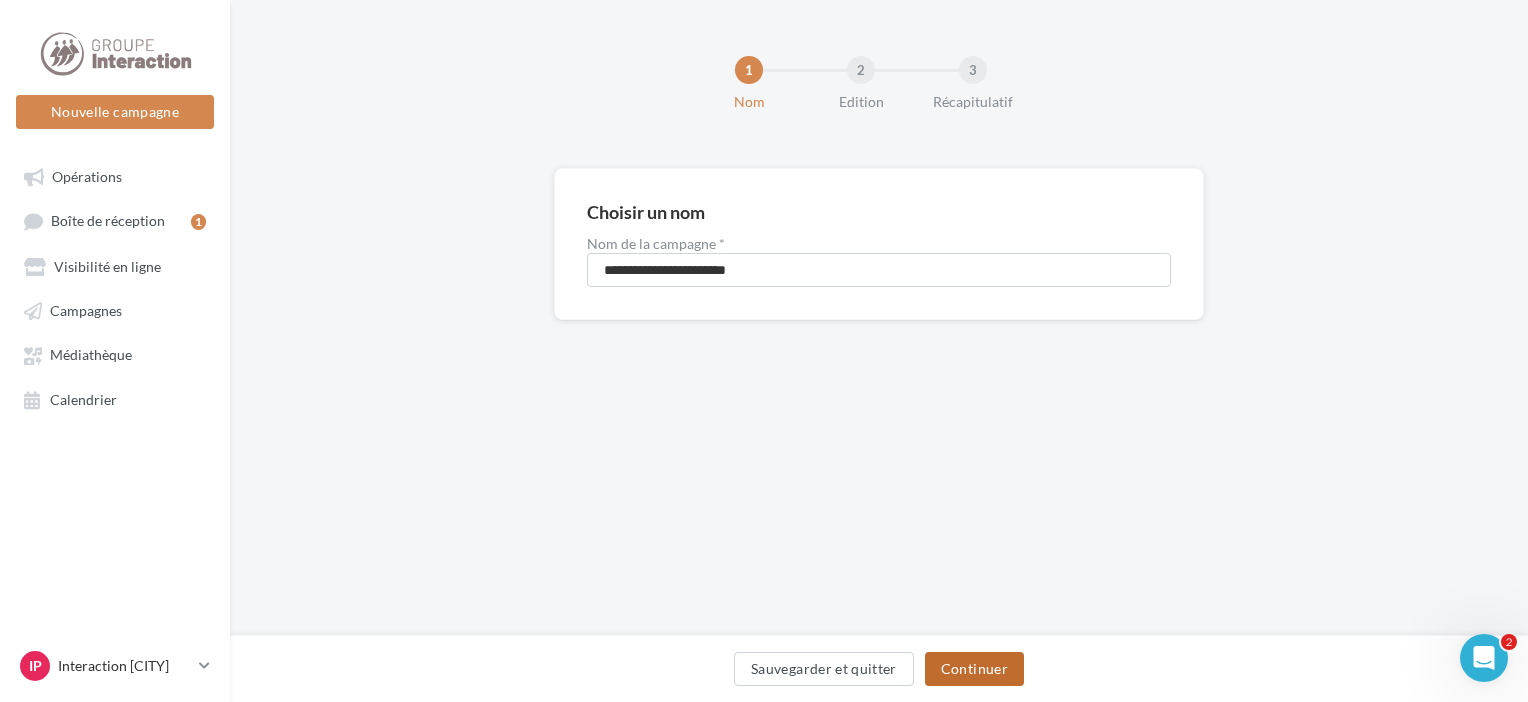 click on "Continuer" at bounding box center (974, 669) 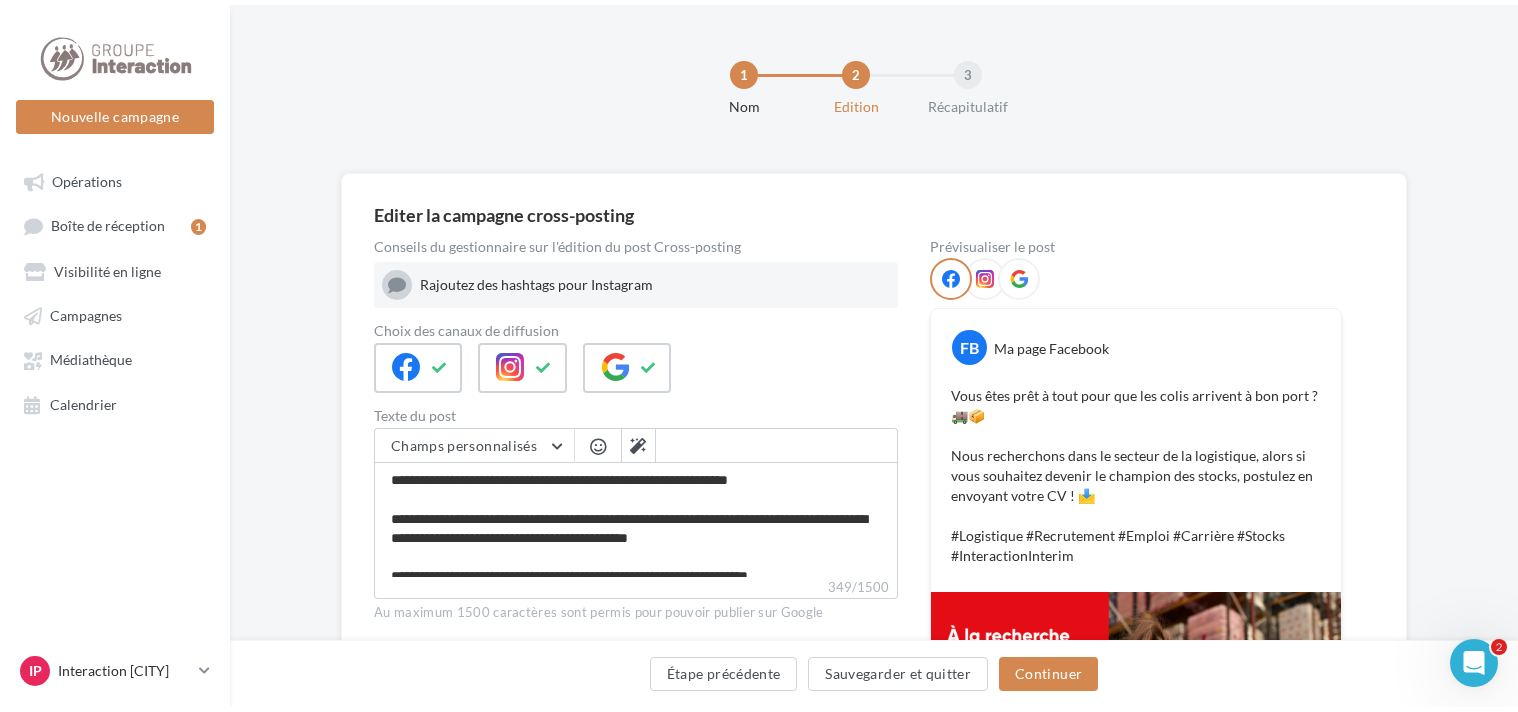 scroll, scrollTop: 18, scrollLeft: 0, axis: vertical 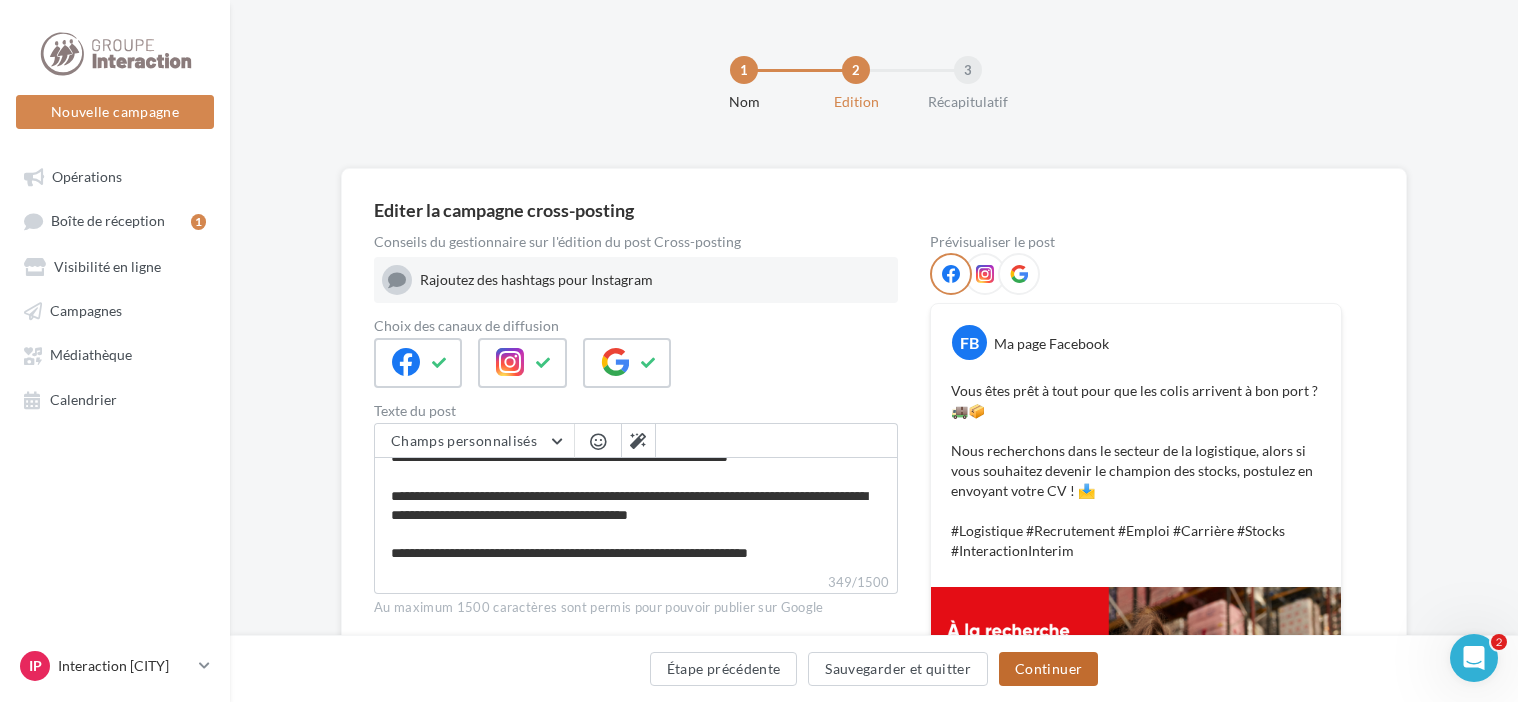 click on "Continuer" at bounding box center (1048, 669) 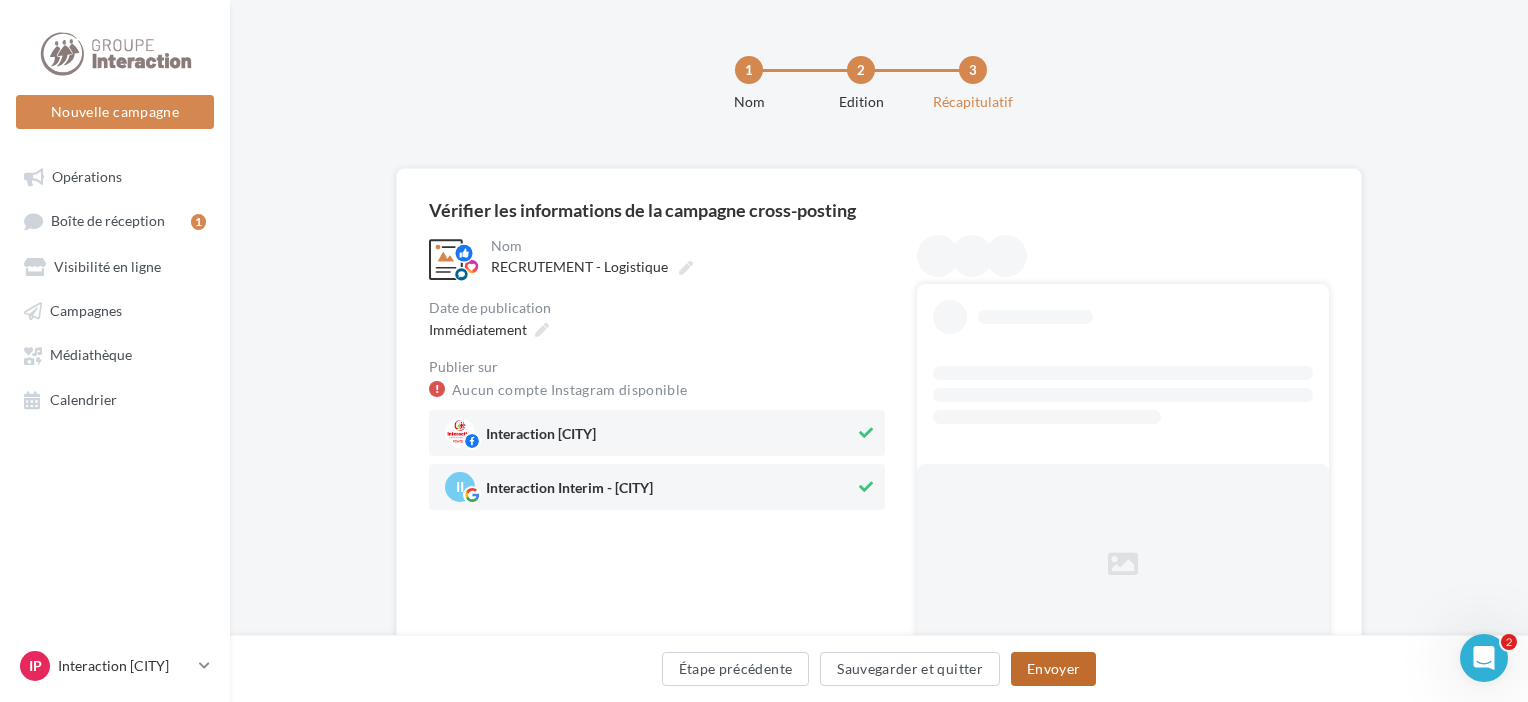 click on "Envoyer" at bounding box center [1053, 669] 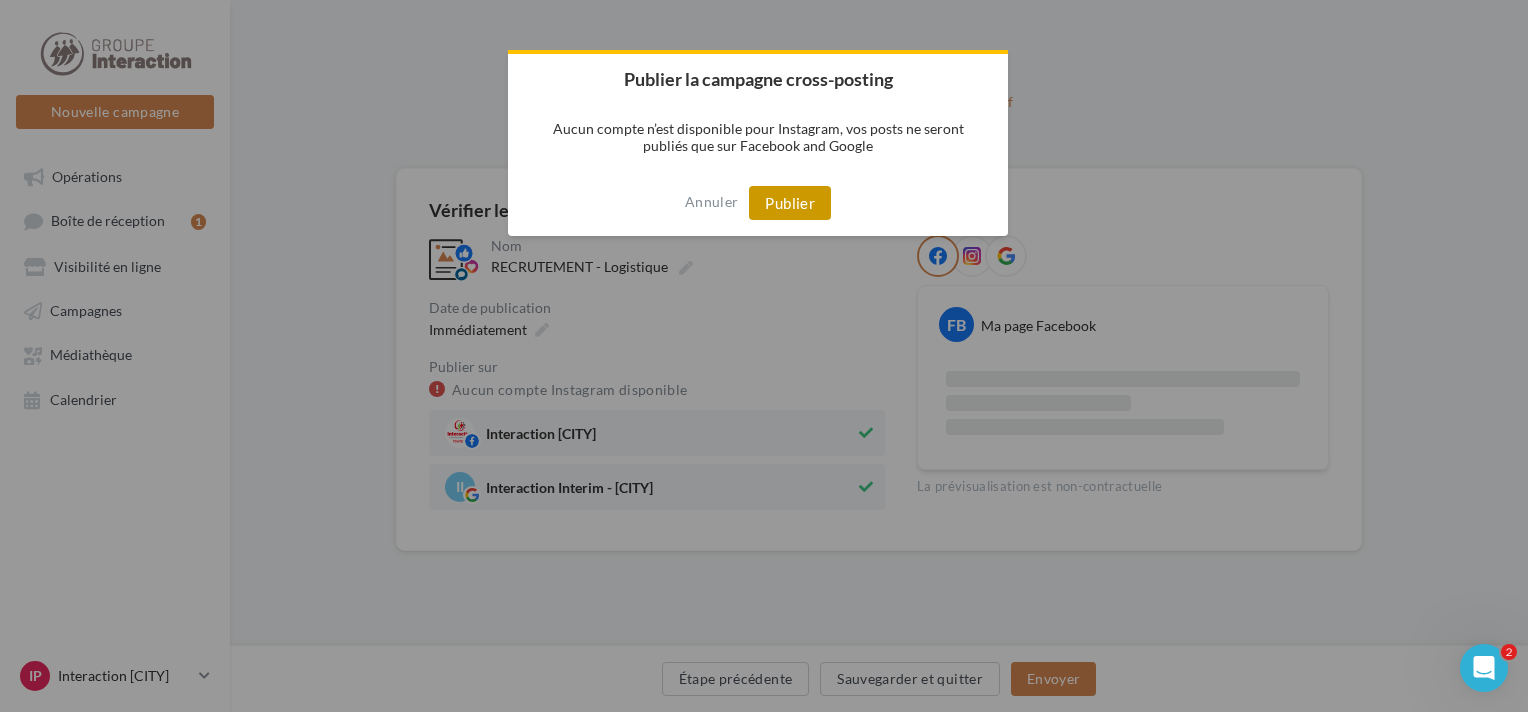 click on "Publier" at bounding box center (790, 203) 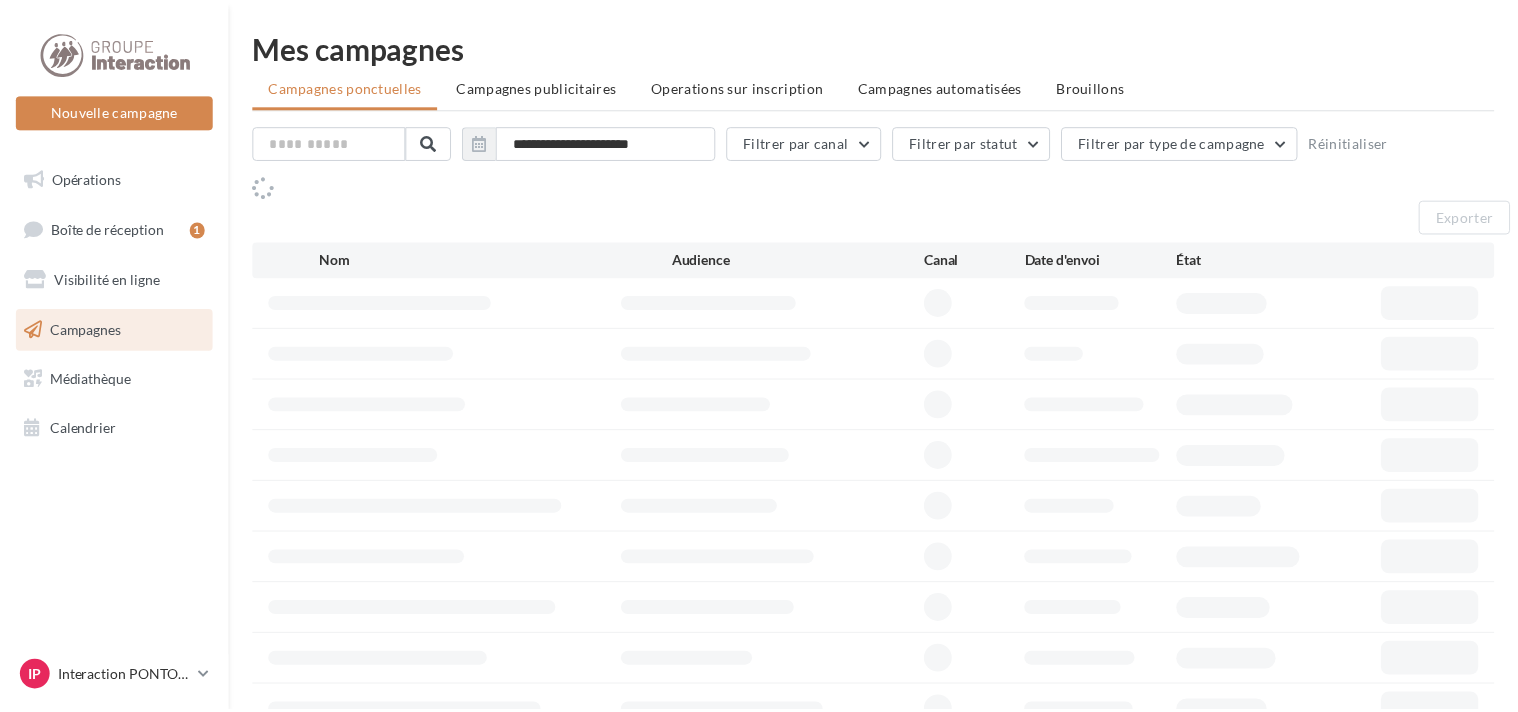 scroll, scrollTop: 0, scrollLeft: 0, axis: both 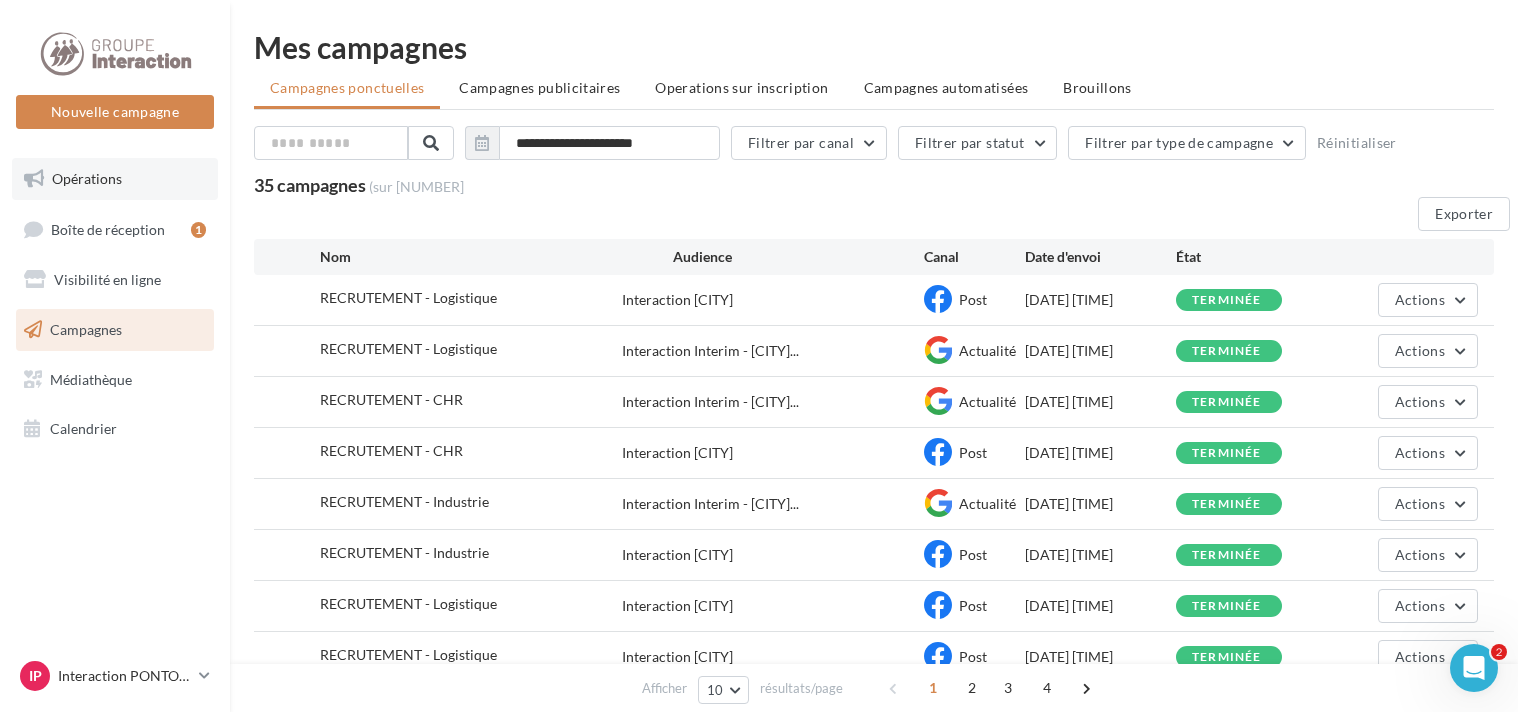 click on "Opérations" at bounding box center [87, 178] 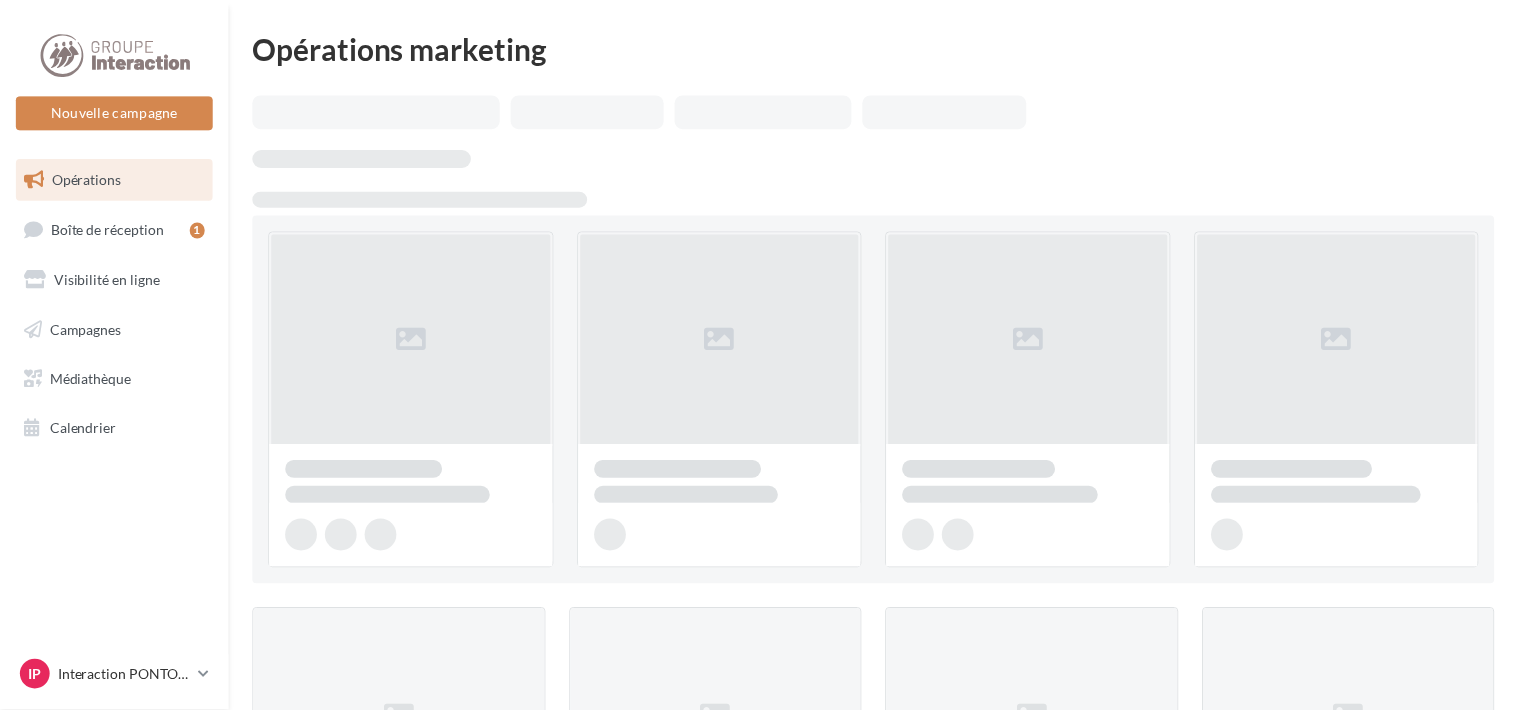 scroll, scrollTop: 0, scrollLeft: 0, axis: both 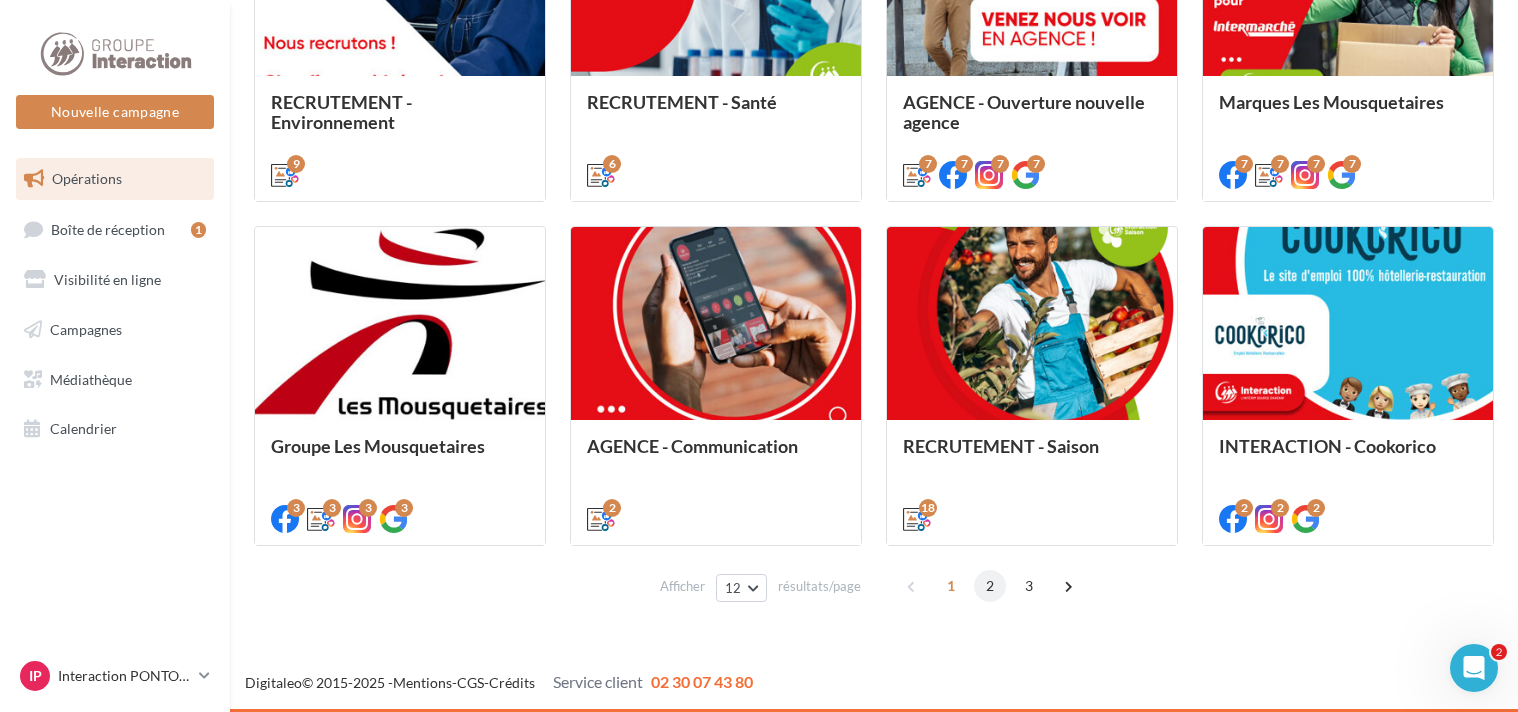 click on "2" at bounding box center (990, 586) 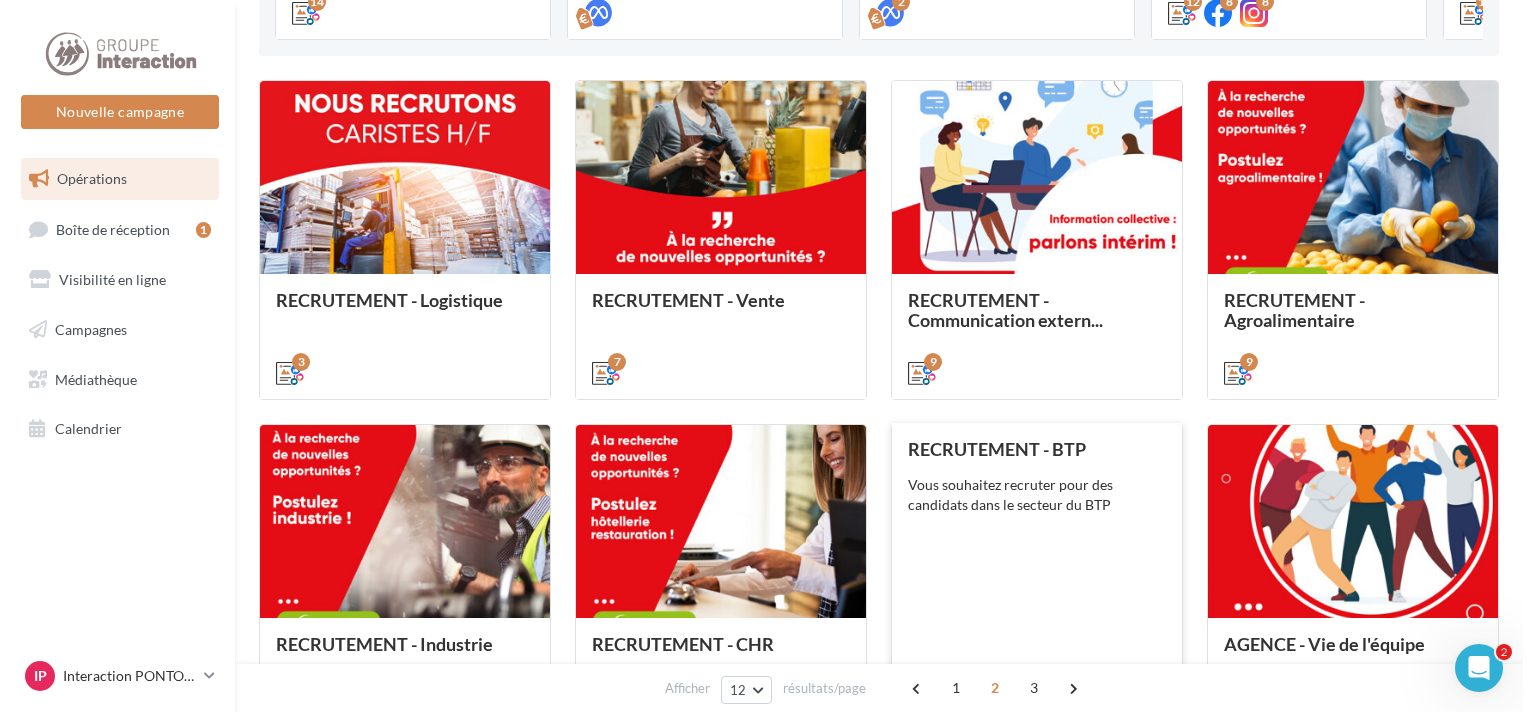 scroll, scrollTop: 599, scrollLeft: 0, axis: vertical 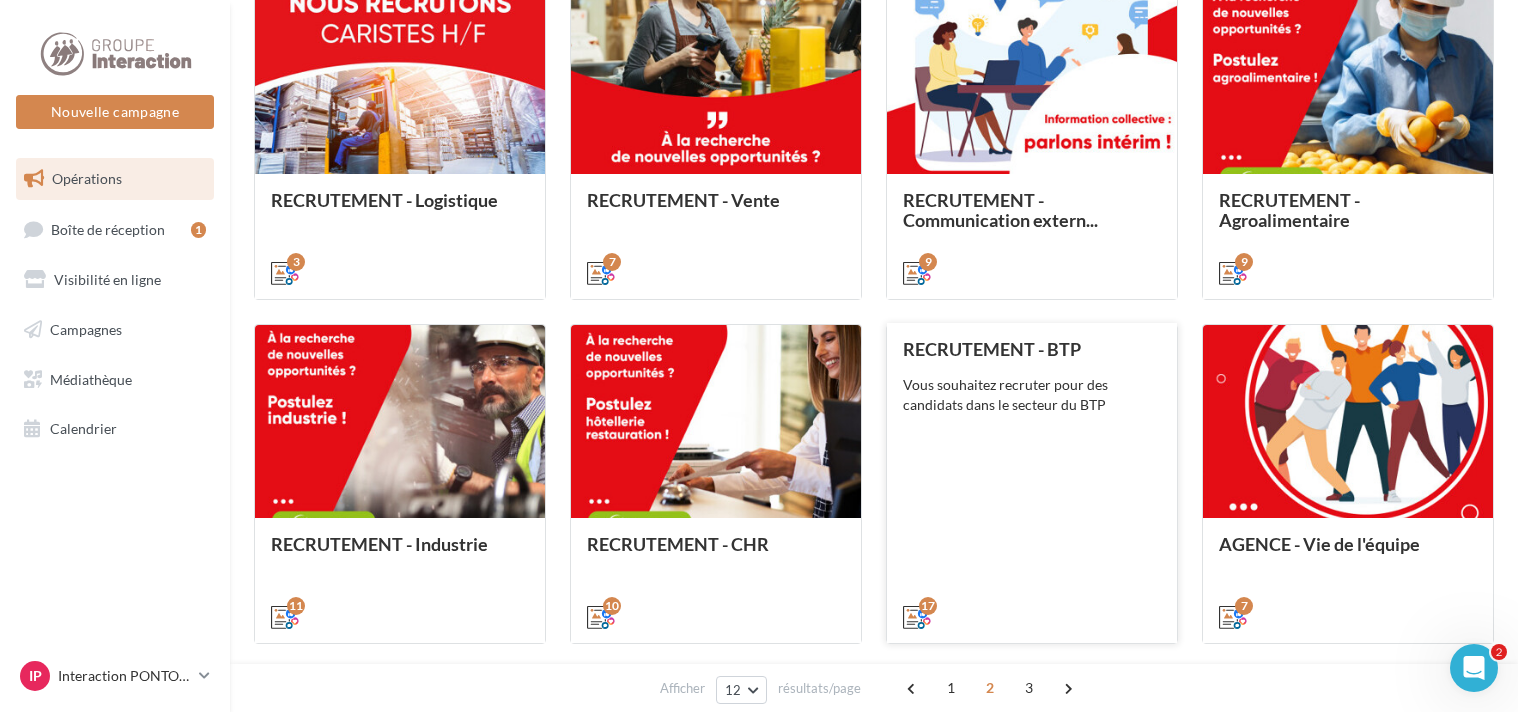 click on "Vous souhaitez recruter pour des candidats dans le secteur du BTP" at bounding box center [0, 0] 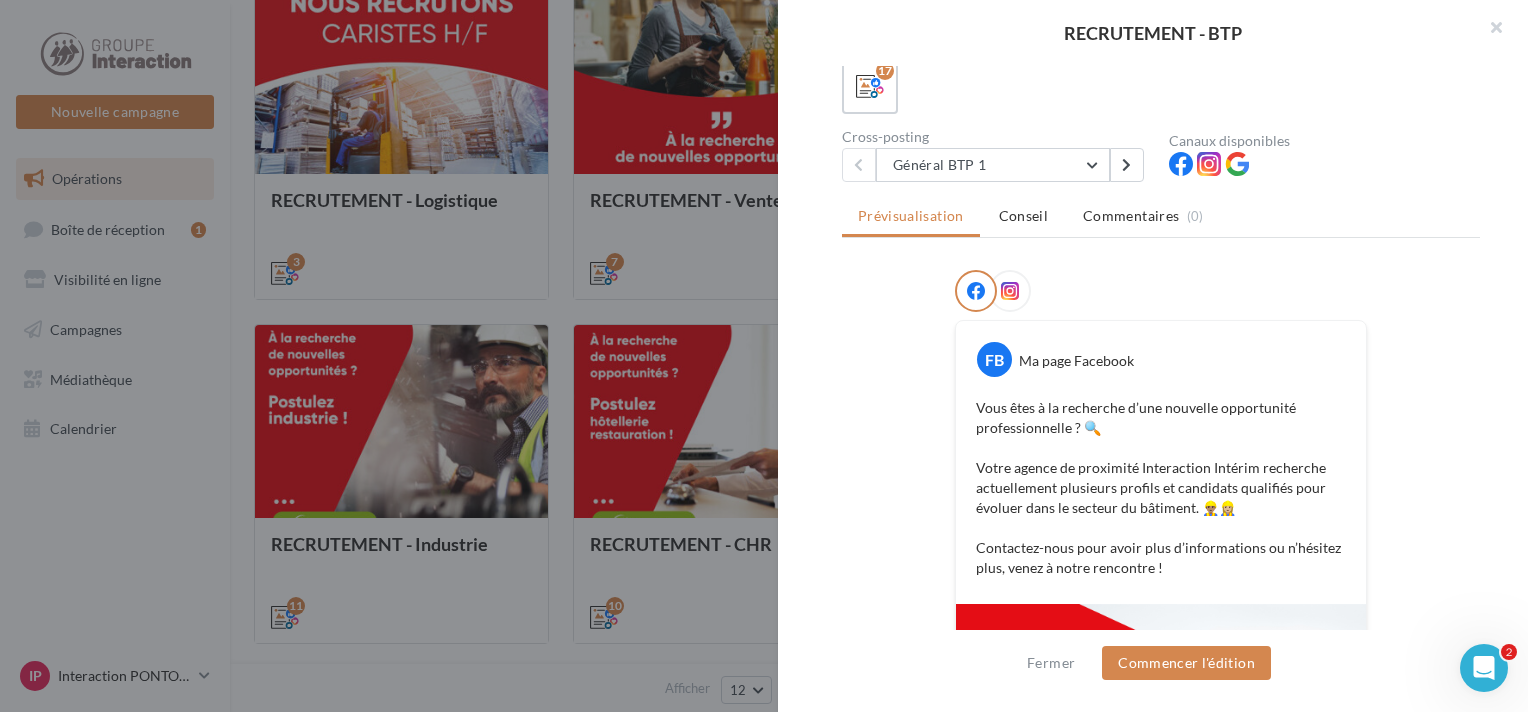 scroll, scrollTop: 300, scrollLeft: 0, axis: vertical 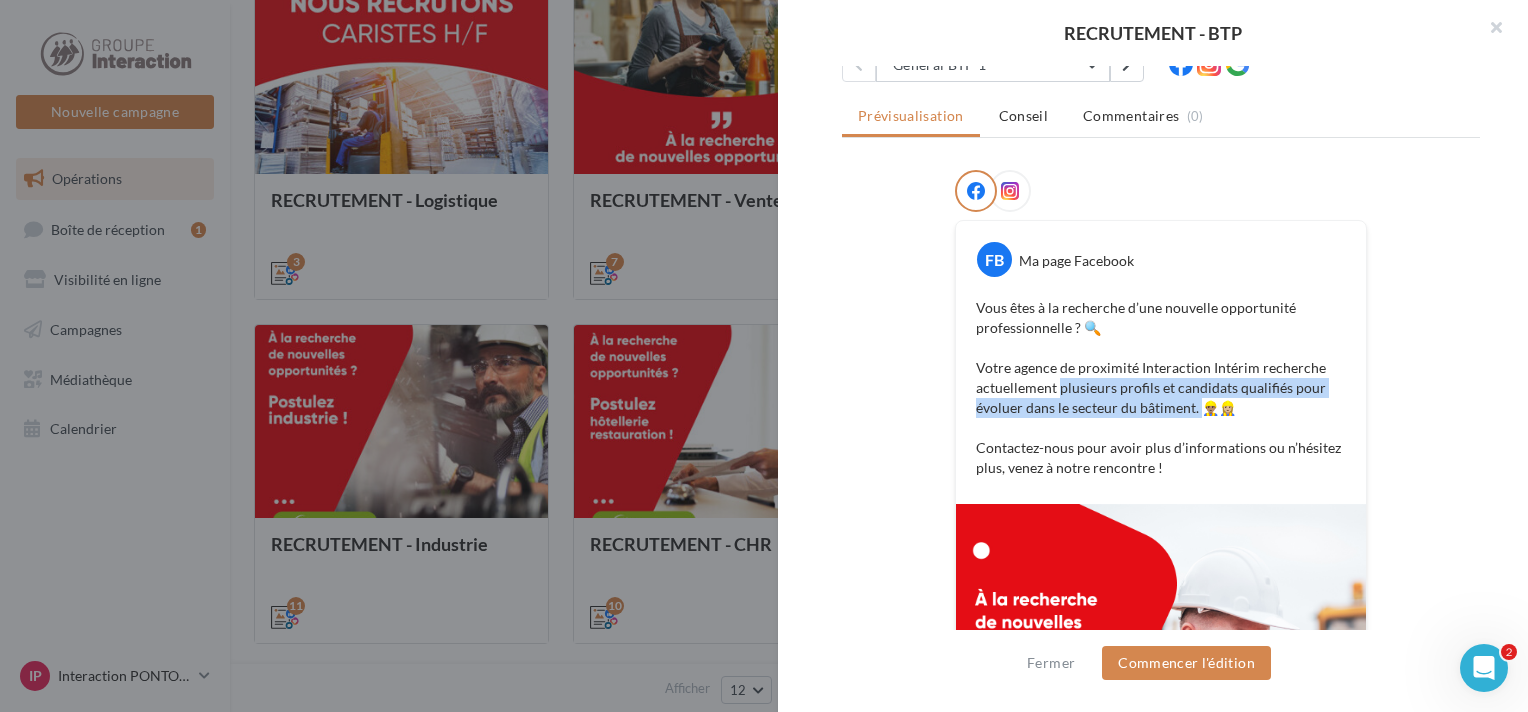 drag, startPoint x: 1192, startPoint y: 409, endPoint x: 1054, endPoint y: 388, distance: 139.58868 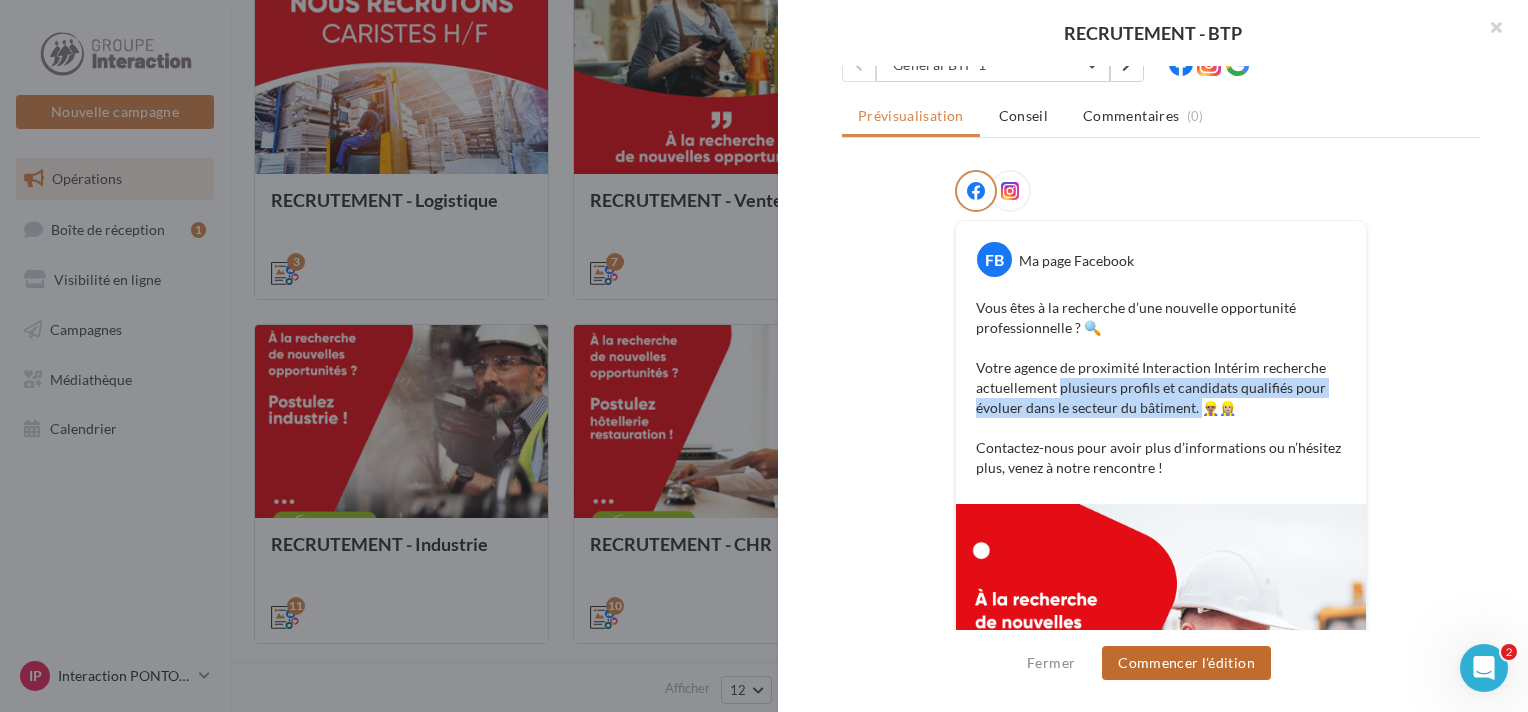 click on "Commencer l'édition" at bounding box center [1186, 663] 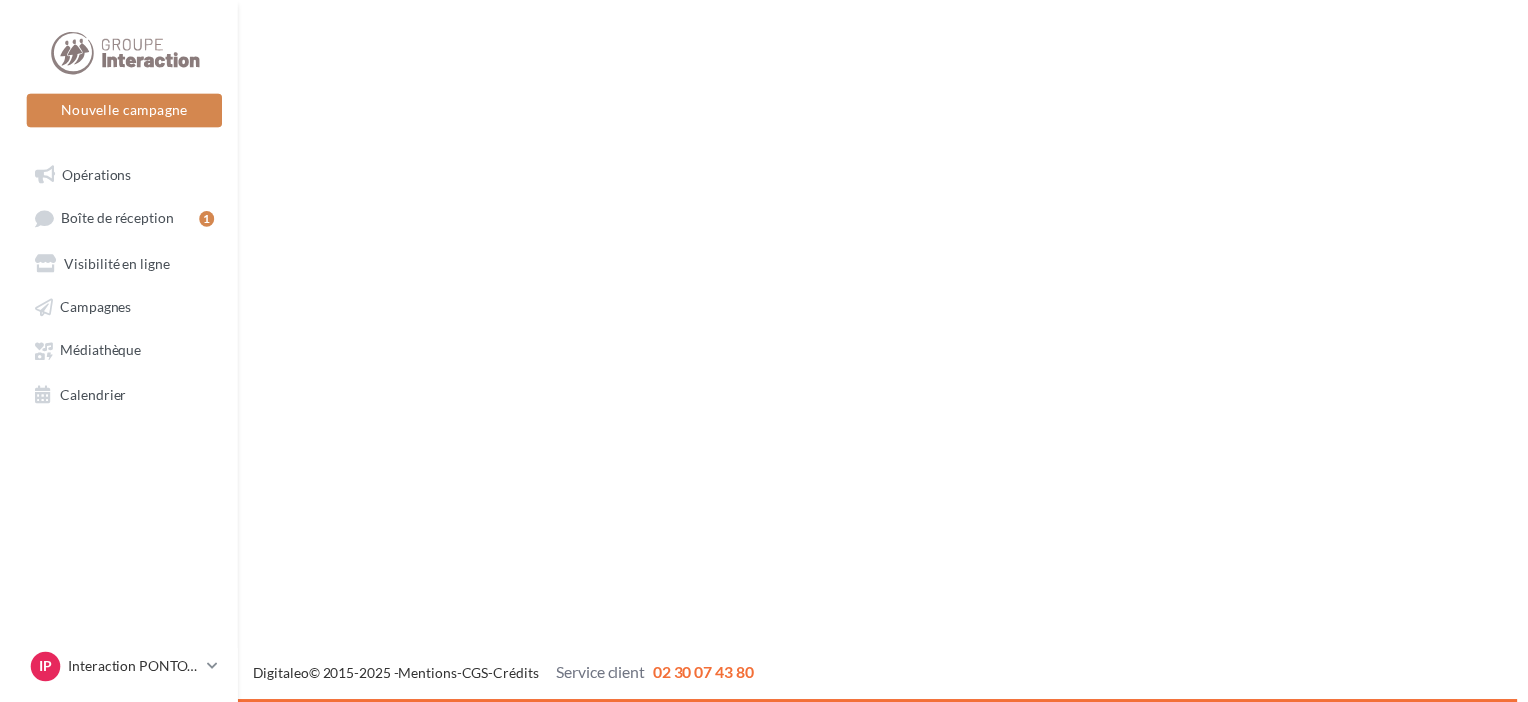 scroll, scrollTop: 0, scrollLeft: 0, axis: both 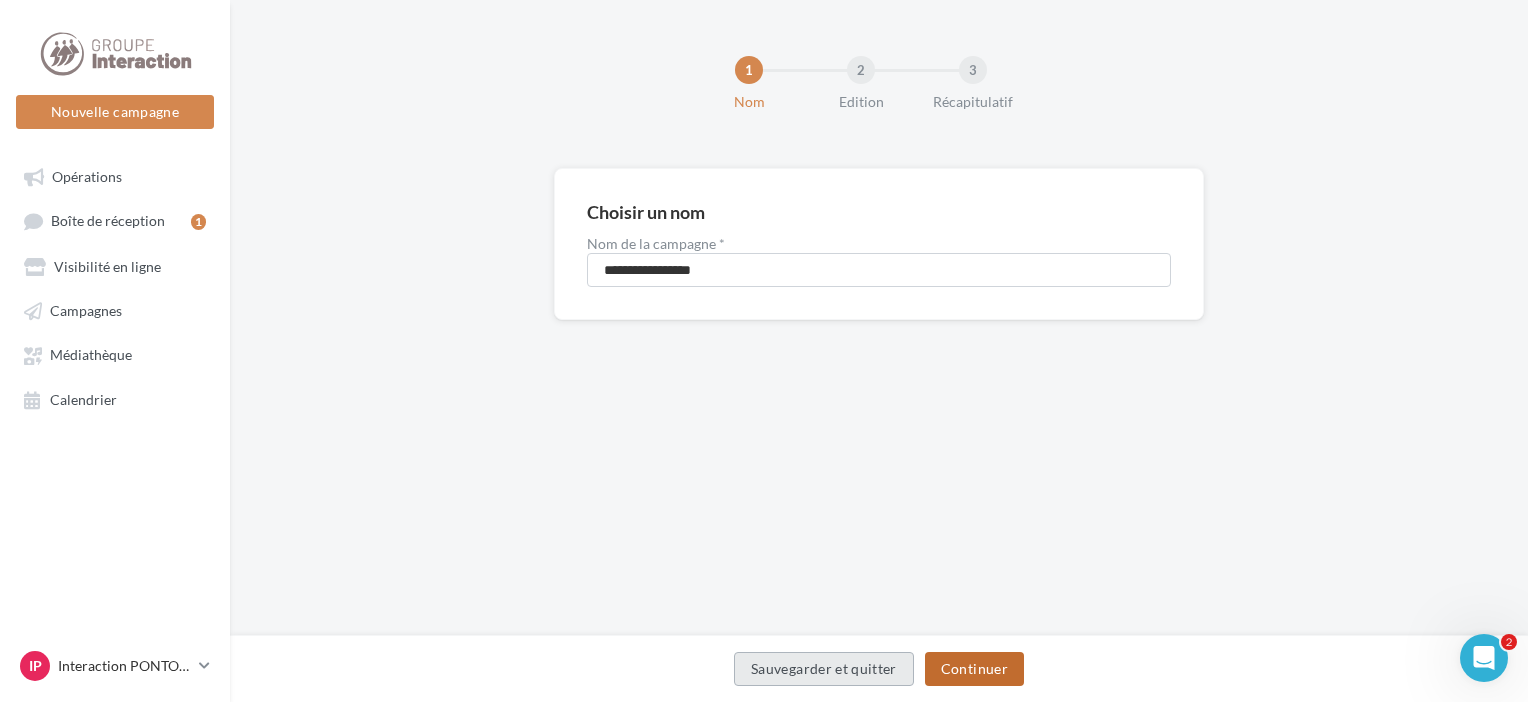 click on "Continuer" at bounding box center (974, 669) 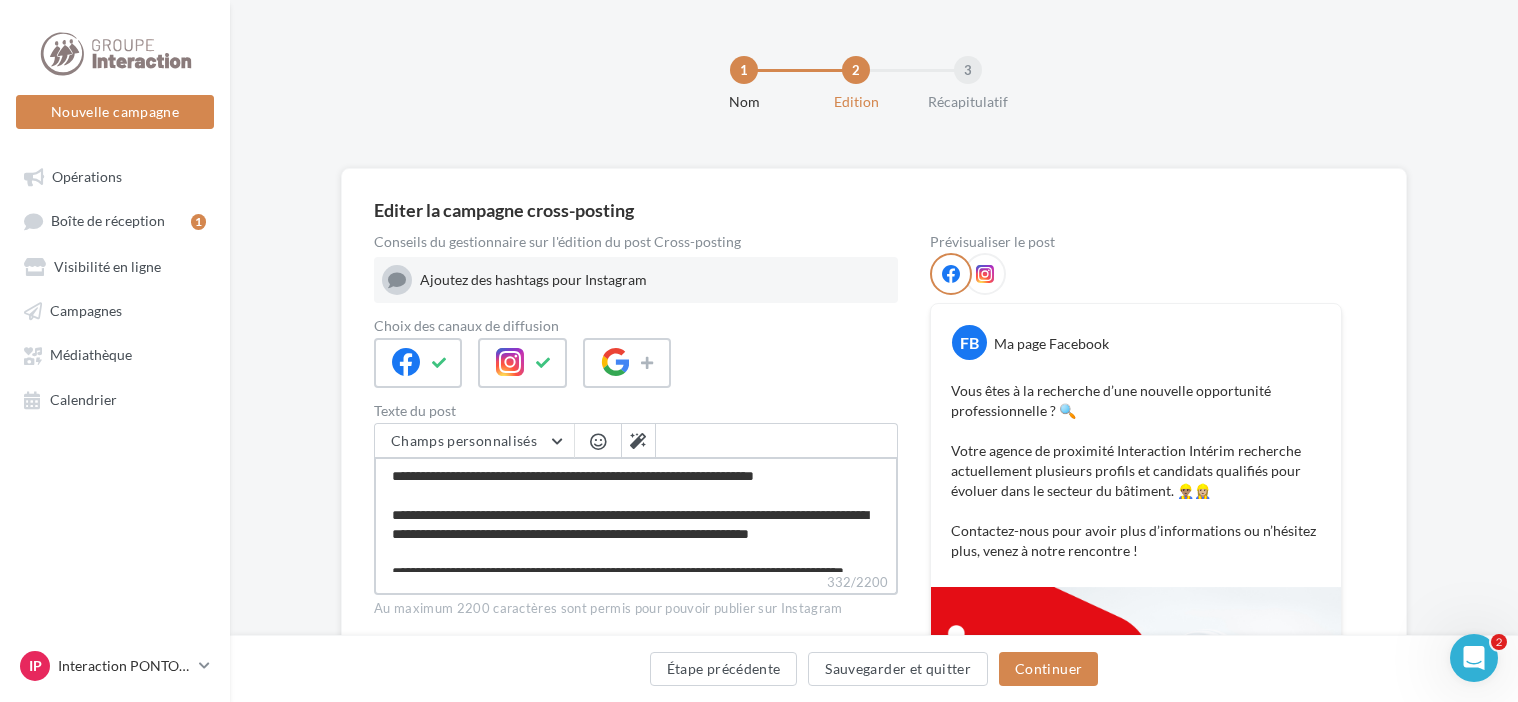 drag, startPoint x: 495, startPoint y: 559, endPoint x: 394, endPoint y: 534, distance: 104.048065 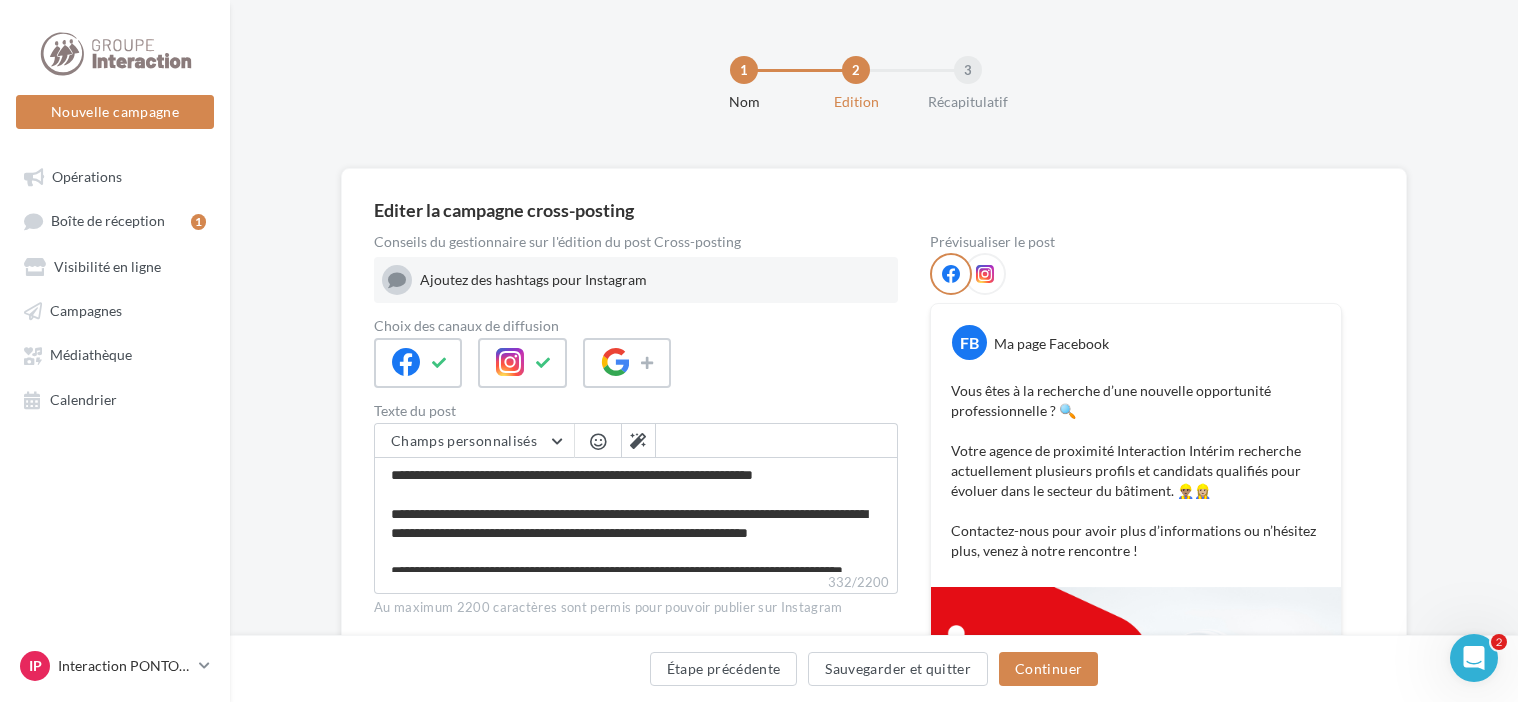 click on "332/2200" at bounding box center [636, 583] 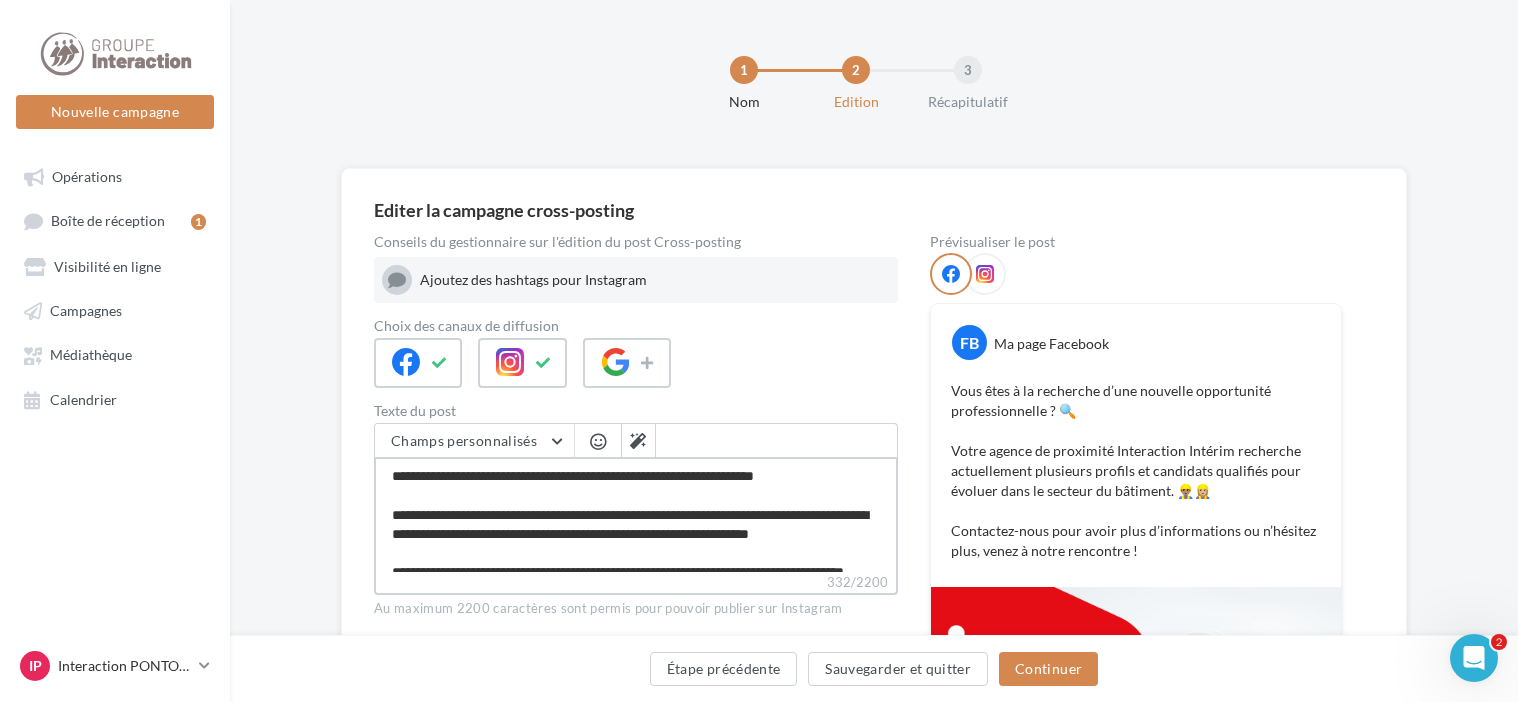 click on "**********" at bounding box center [636, 514] 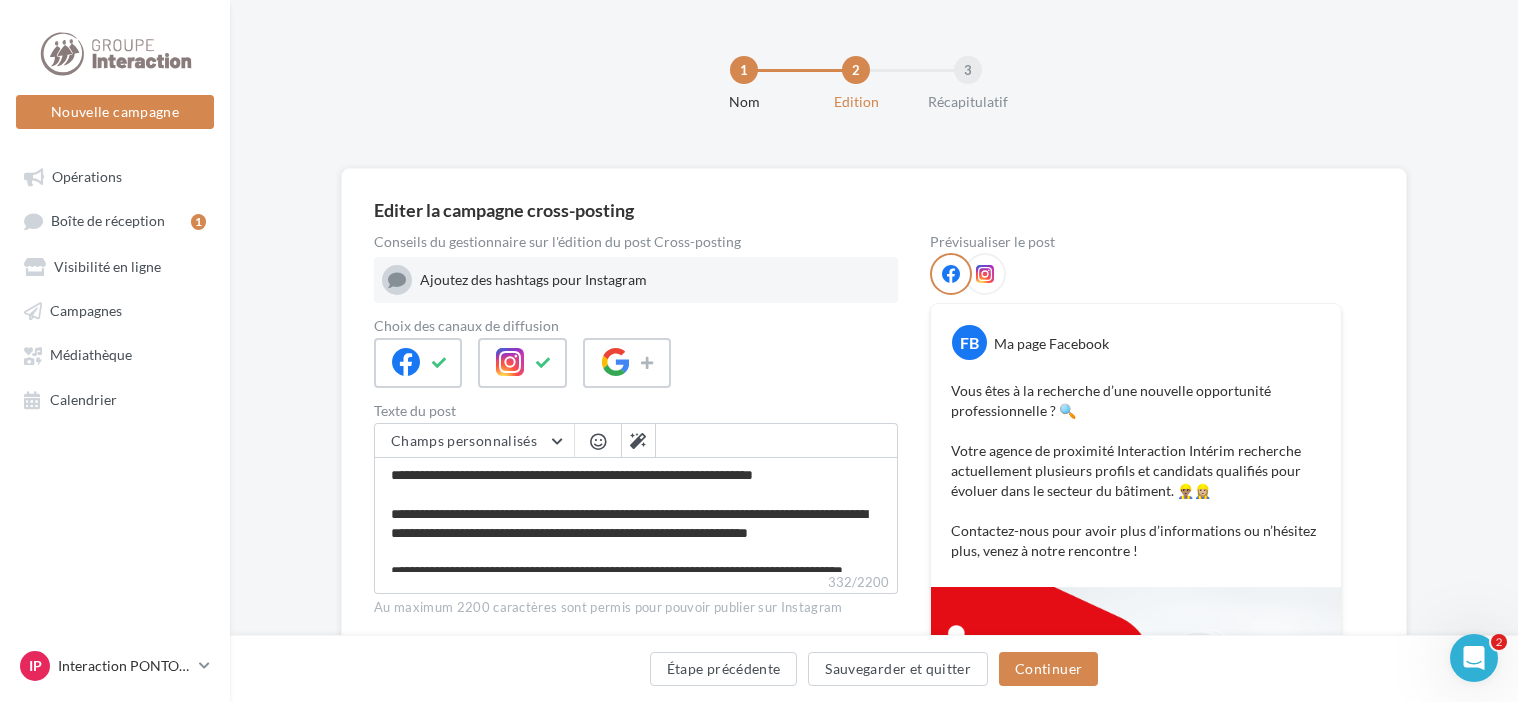 click on "332/2200" at bounding box center [636, 583] 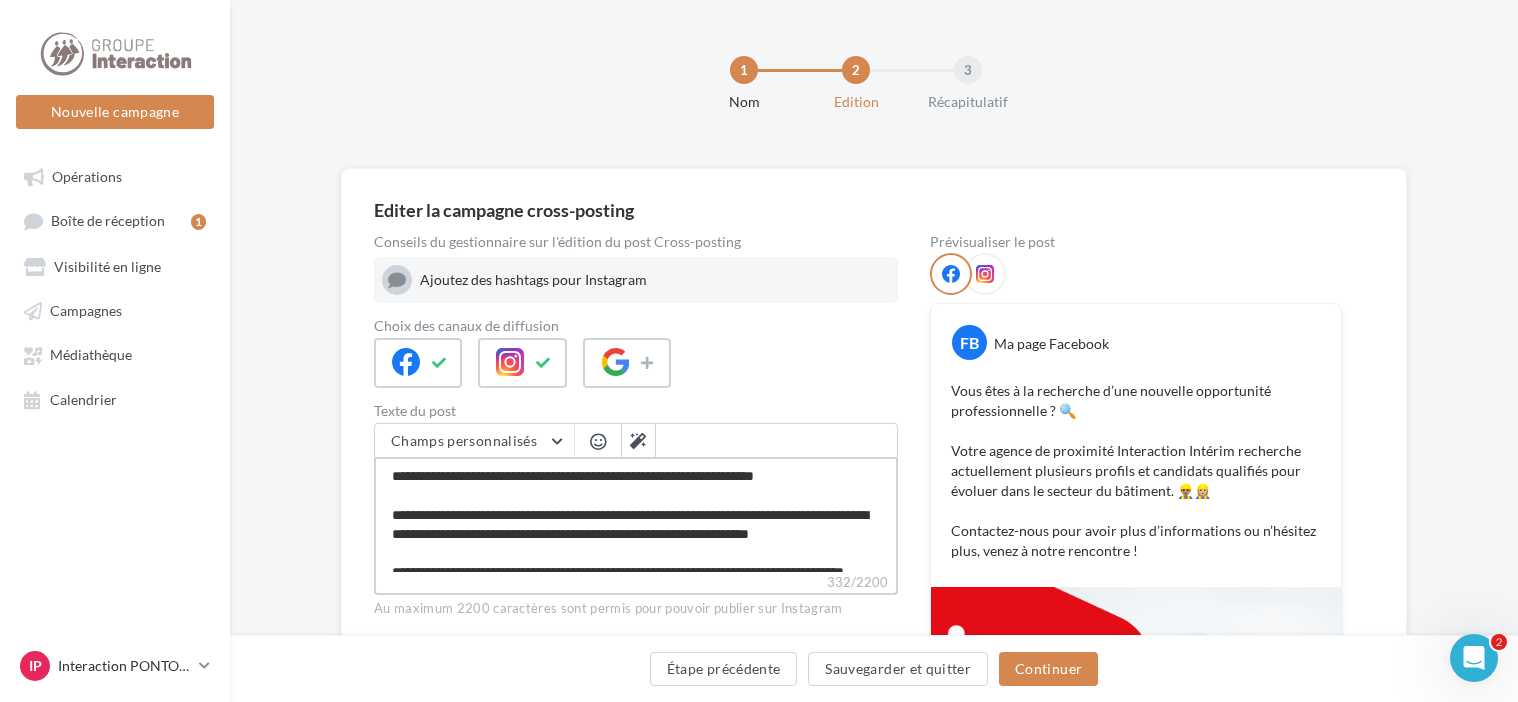 click on "**********" at bounding box center (636, 514) 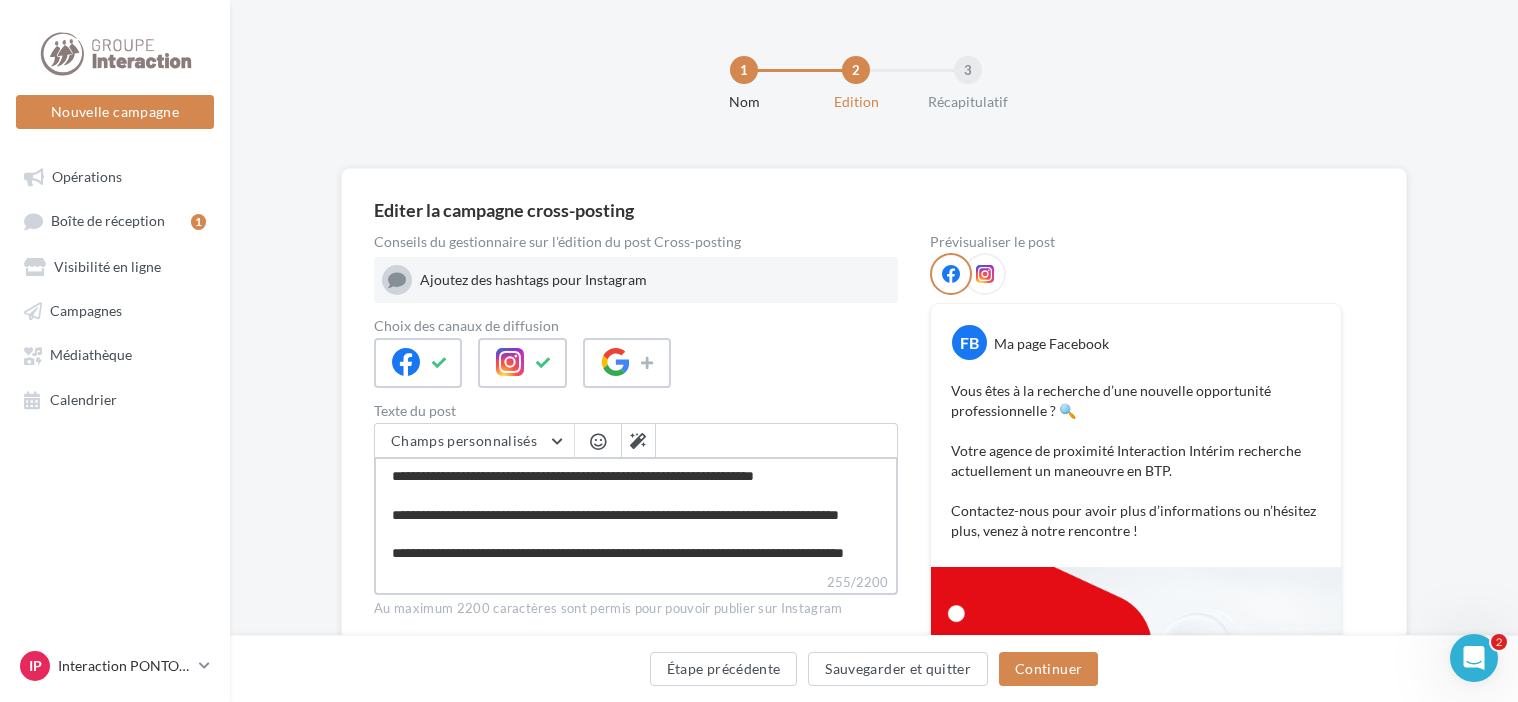 click on "**********" at bounding box center [636, 514] 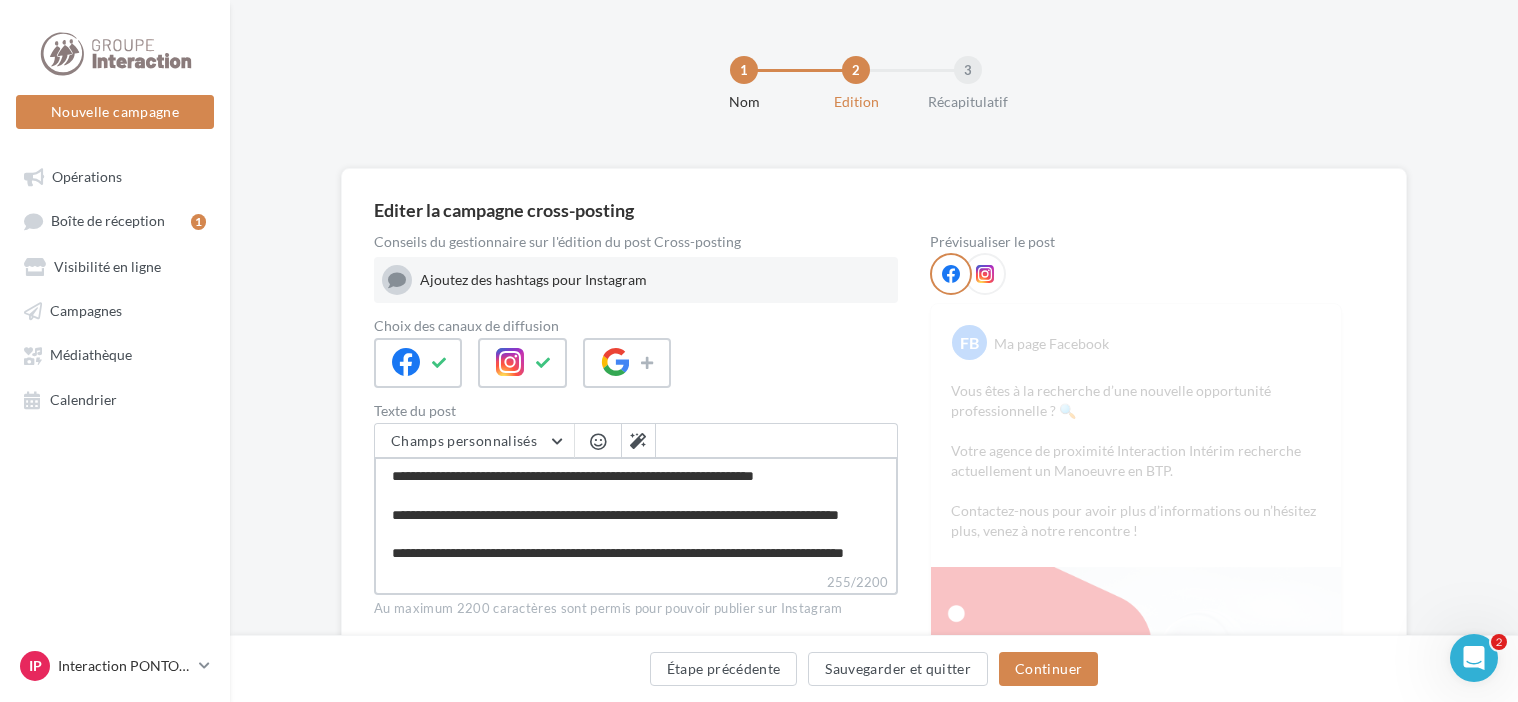 click on "**********" at bounding box center [636, 514] 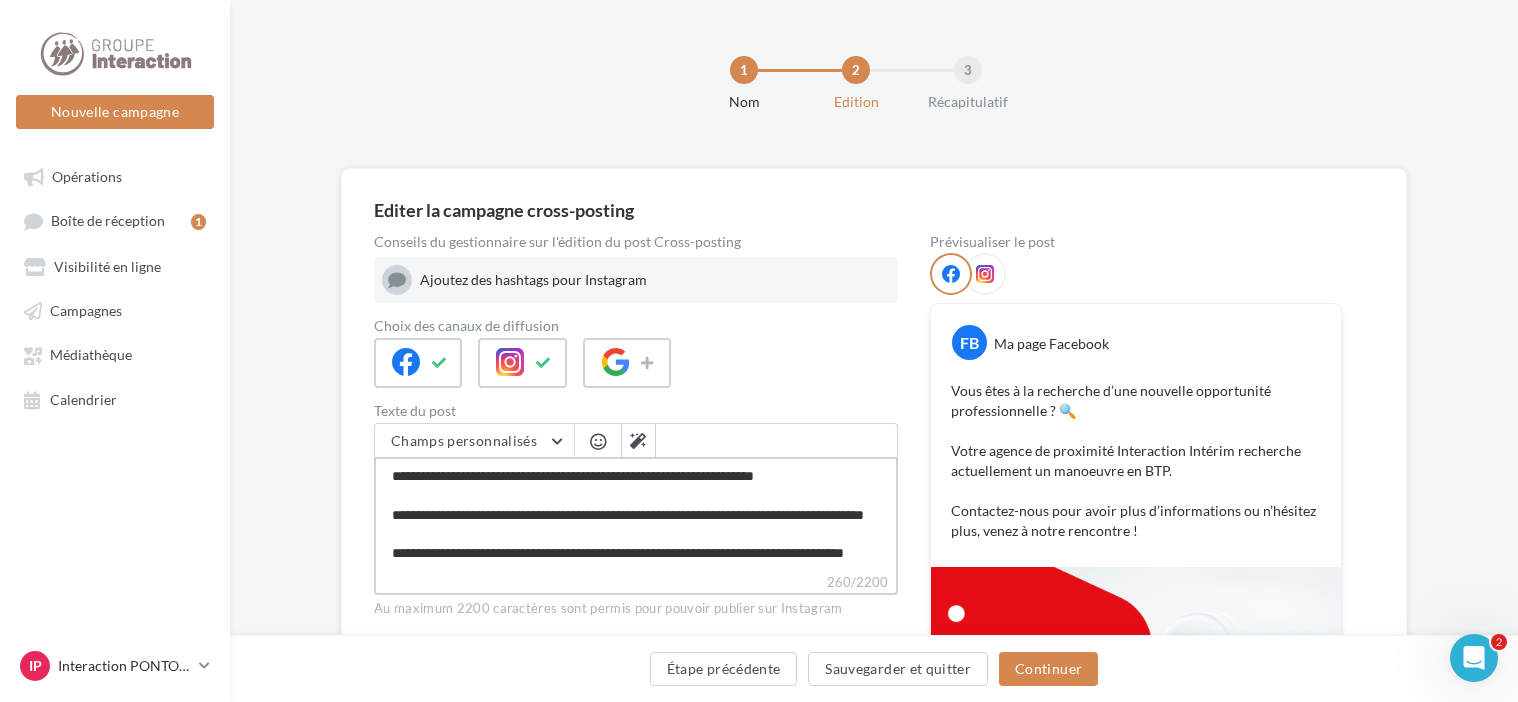 scroll, scrollTop: 38, scrollLeft: 0, axis: vertical 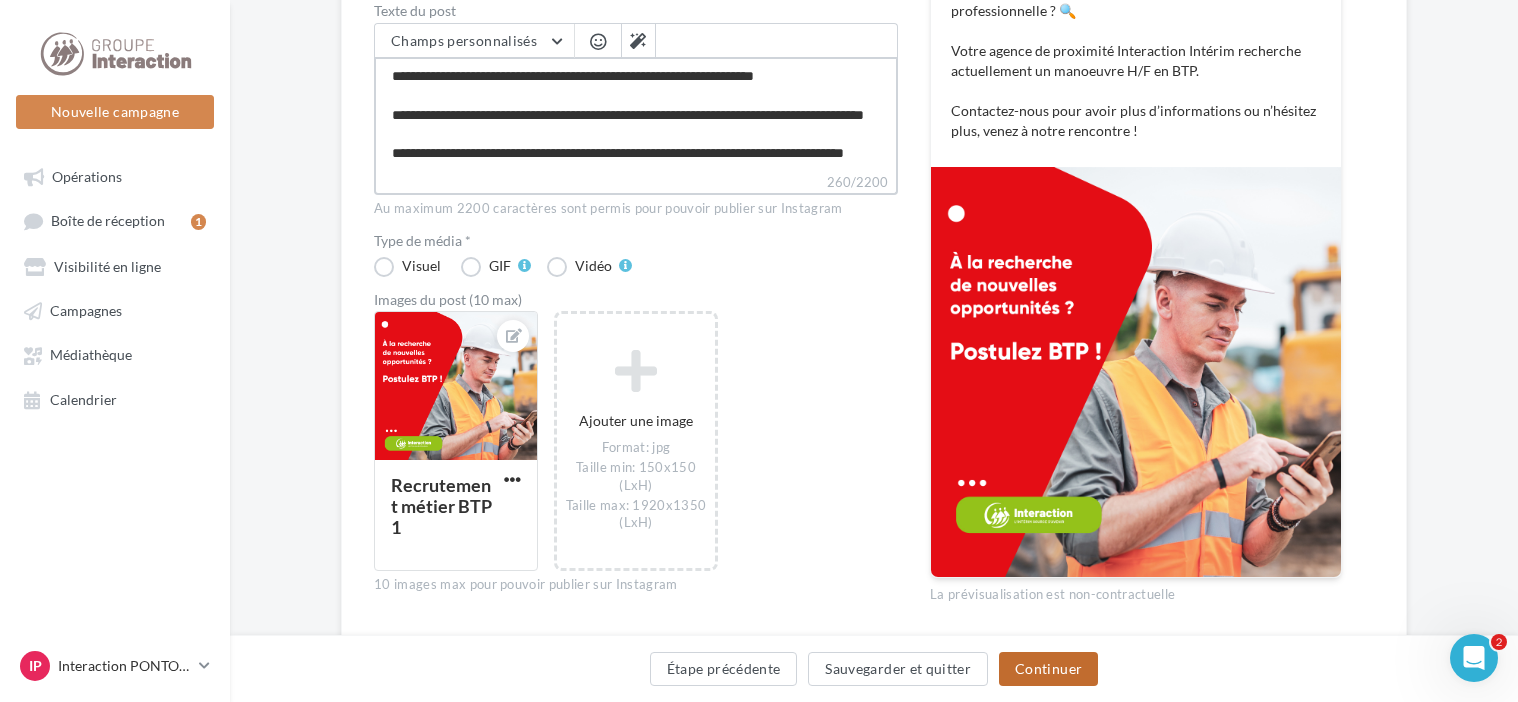 type on "**********" 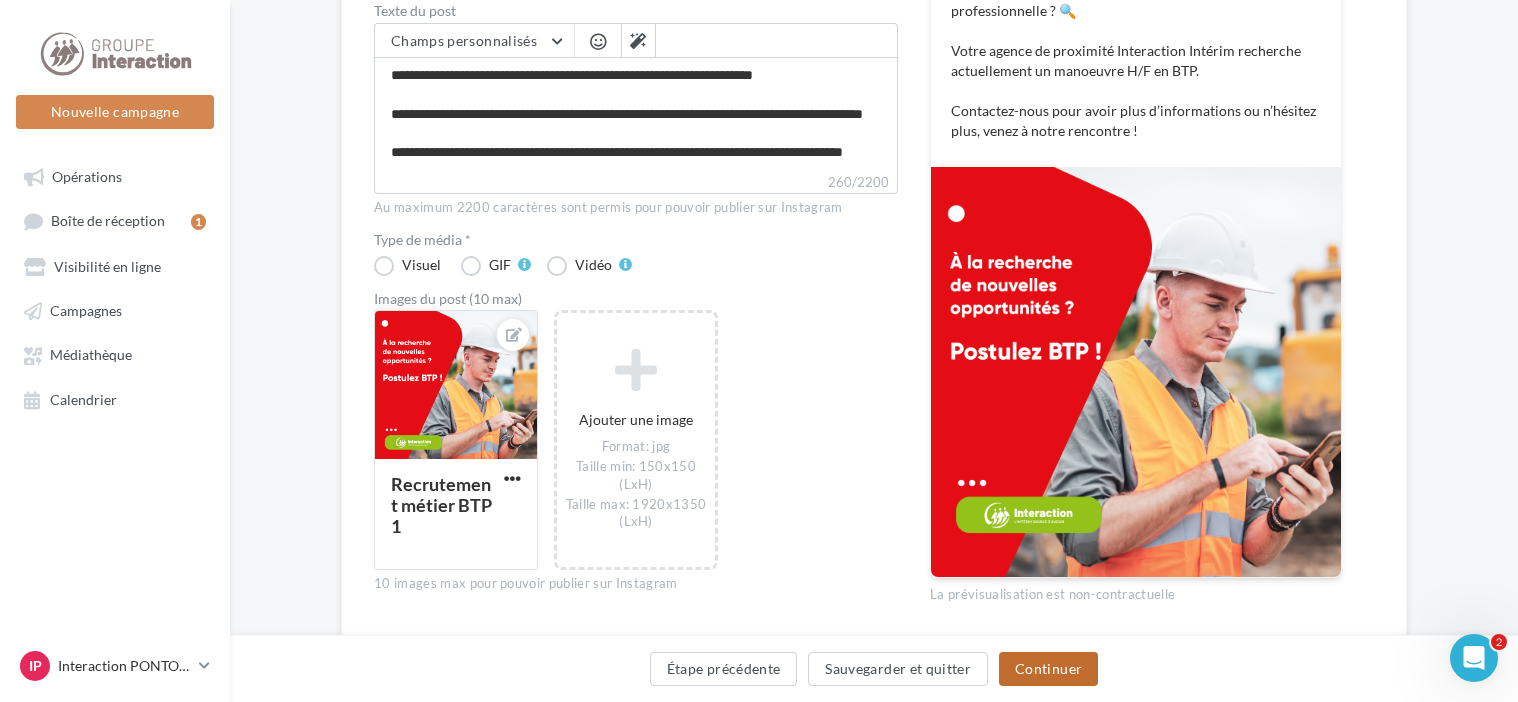 scroll, scrollTop: 37, scrollLeft: 0, axis: vertical 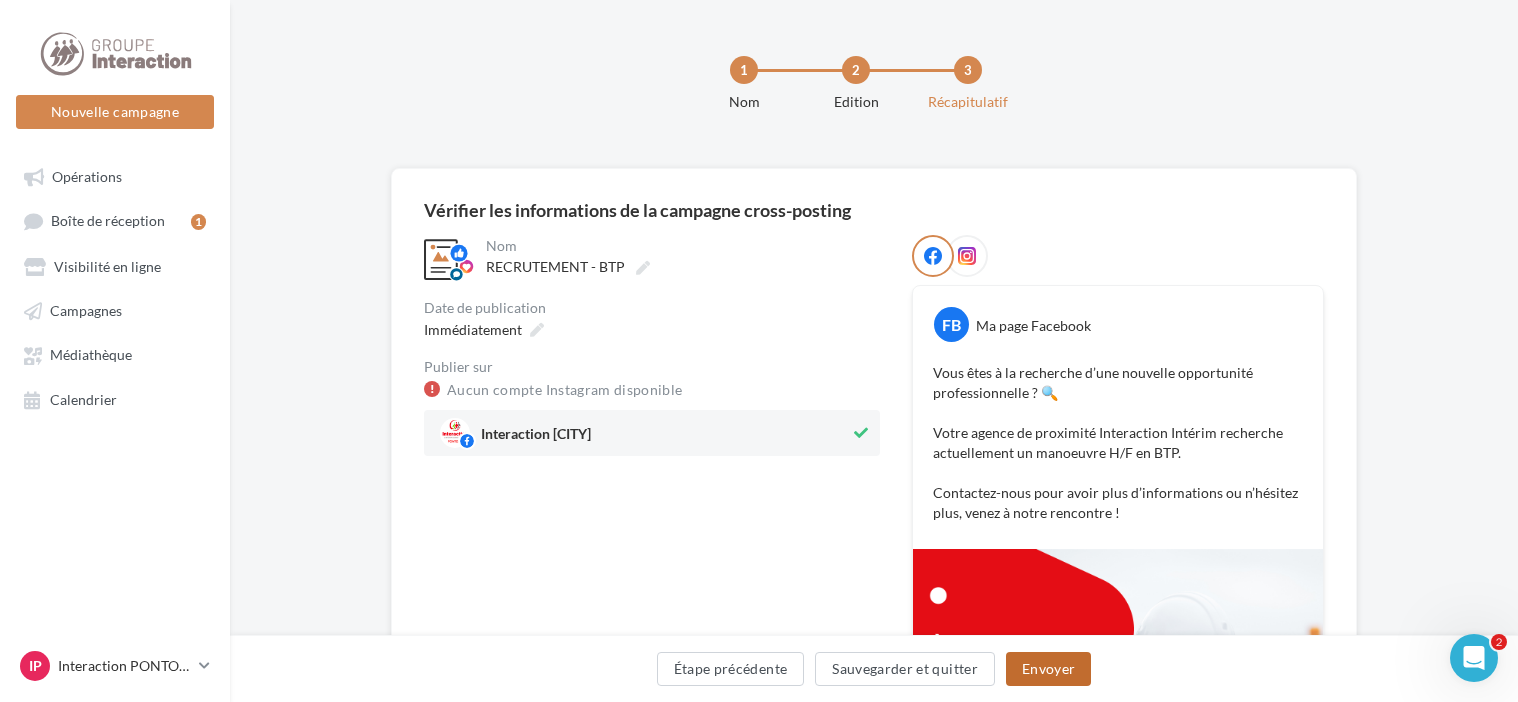 click on "Envoyer" at bounding box center (1048, 669) 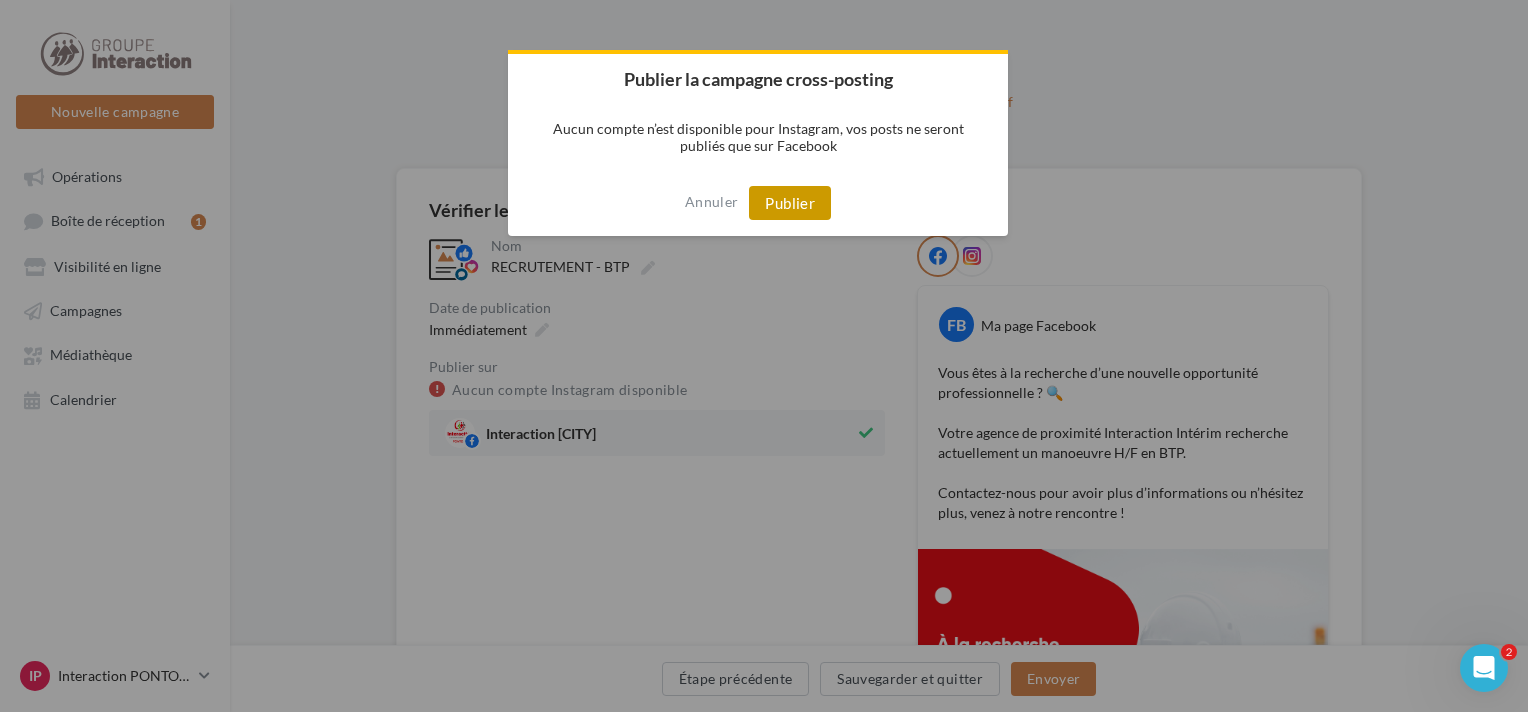 click on "Publier" at bounding box center [790, 203] 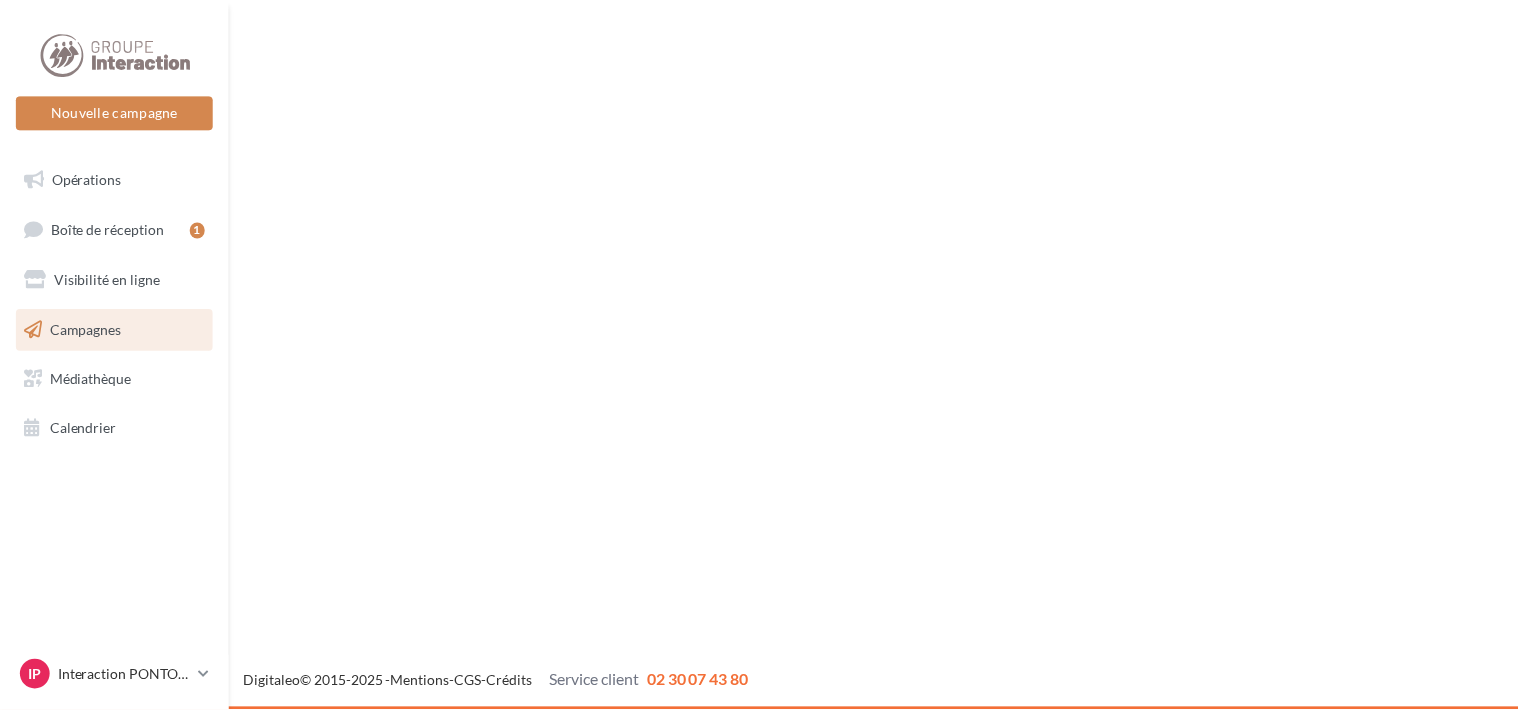 scroll, scrollTop: 0, scrollLeft: 0, axis: both 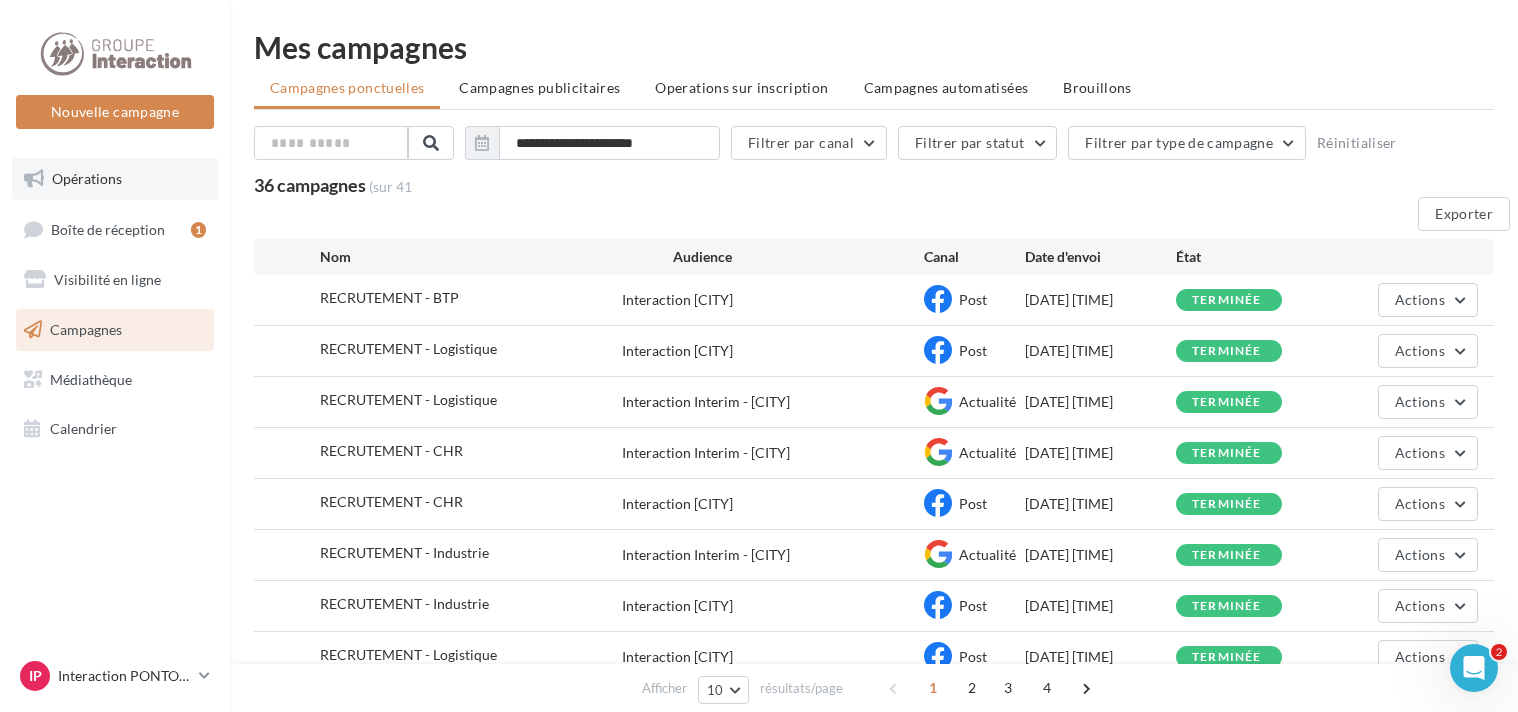 click on "Opérations" at bounding box center [115, 179] 